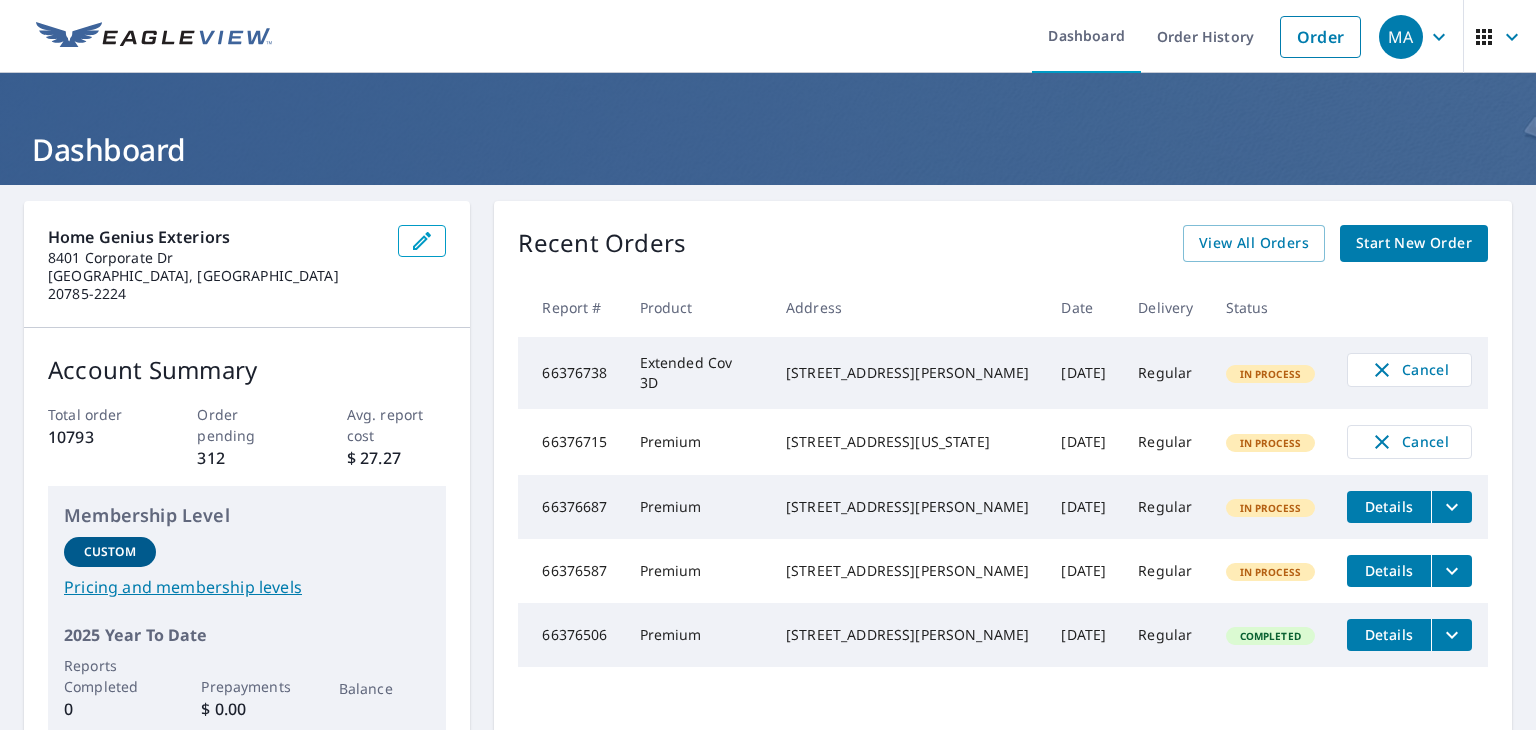 scroll, scrollTop: 0, scrollLeft: 0, axis: both 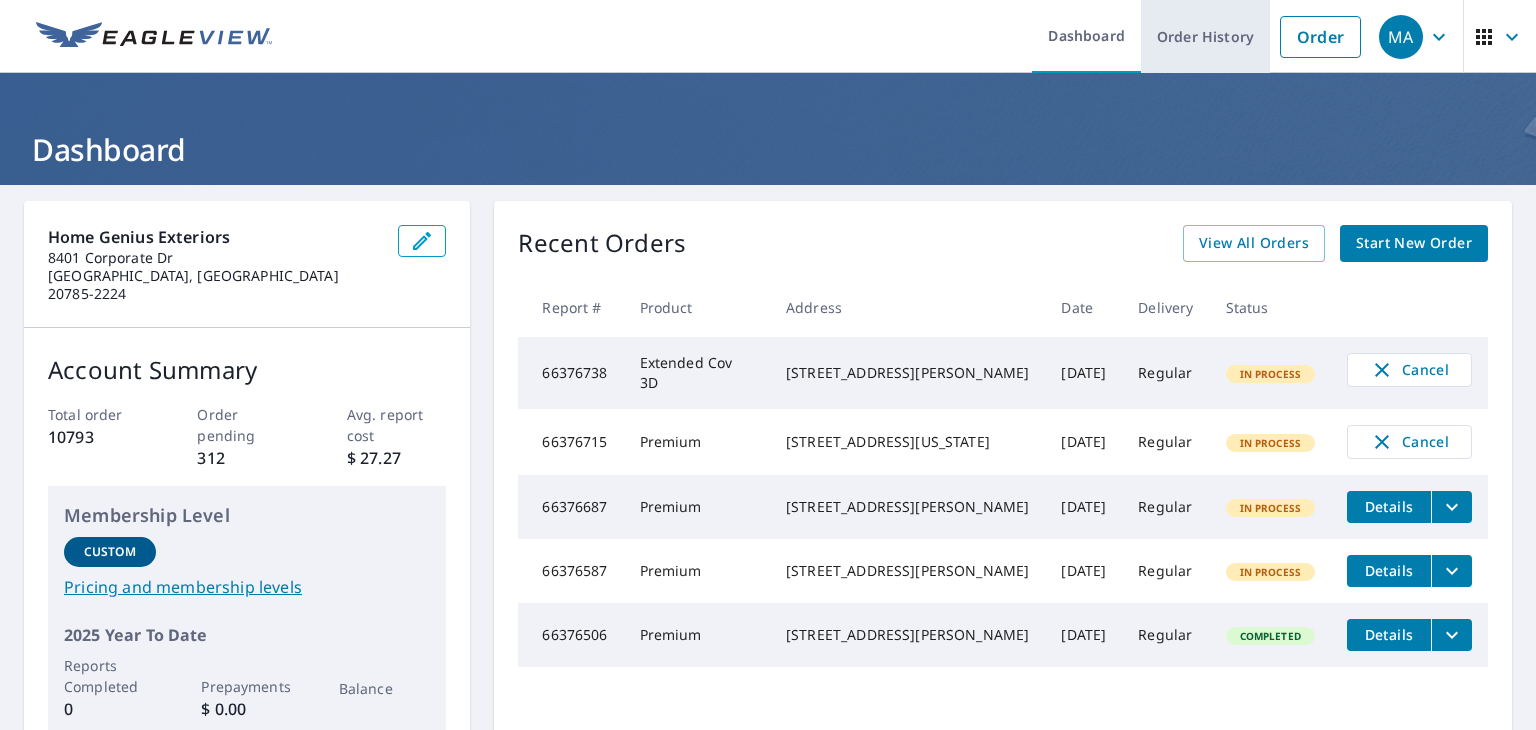 click on "Order History" at bounding box center (1205, 36) 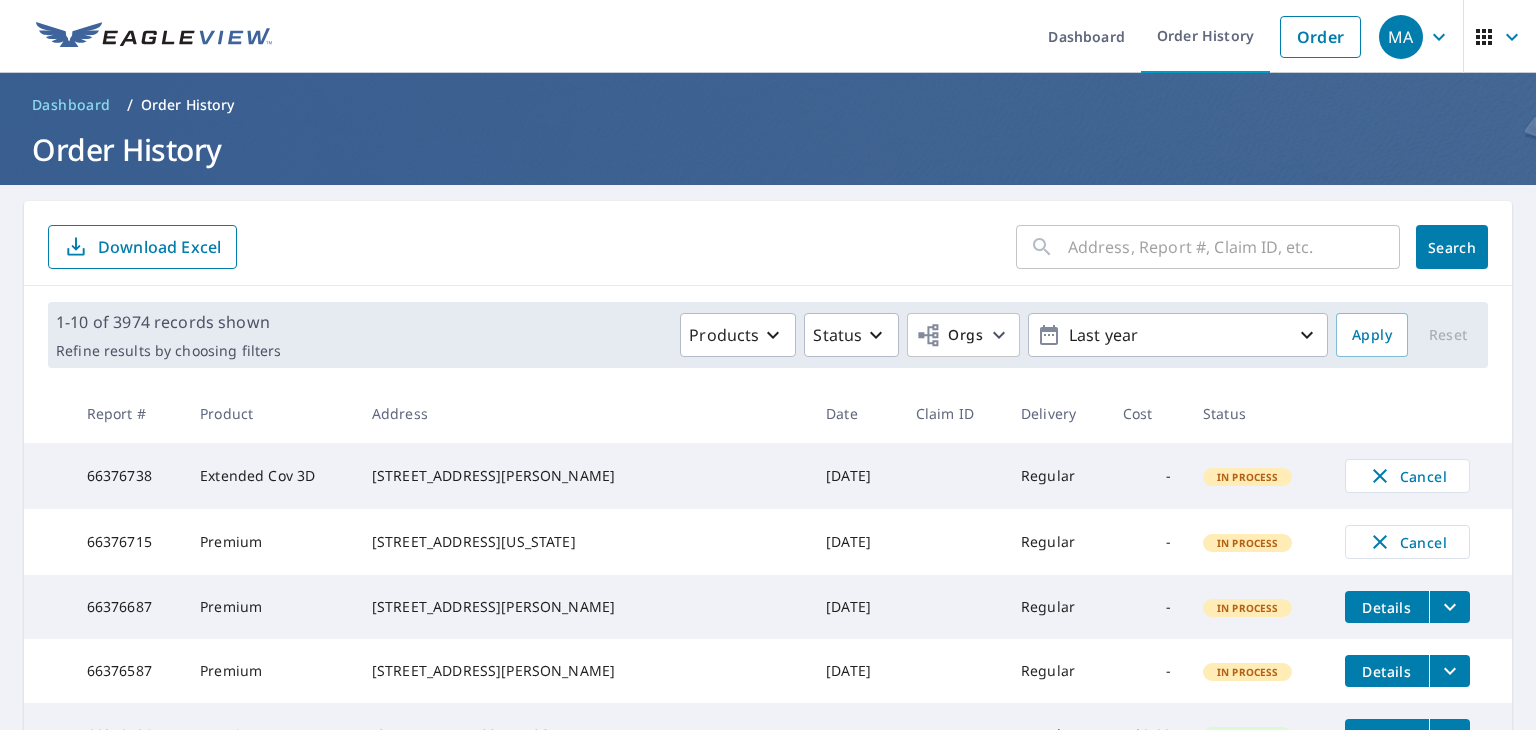 click at bounding box center [1234, 247] 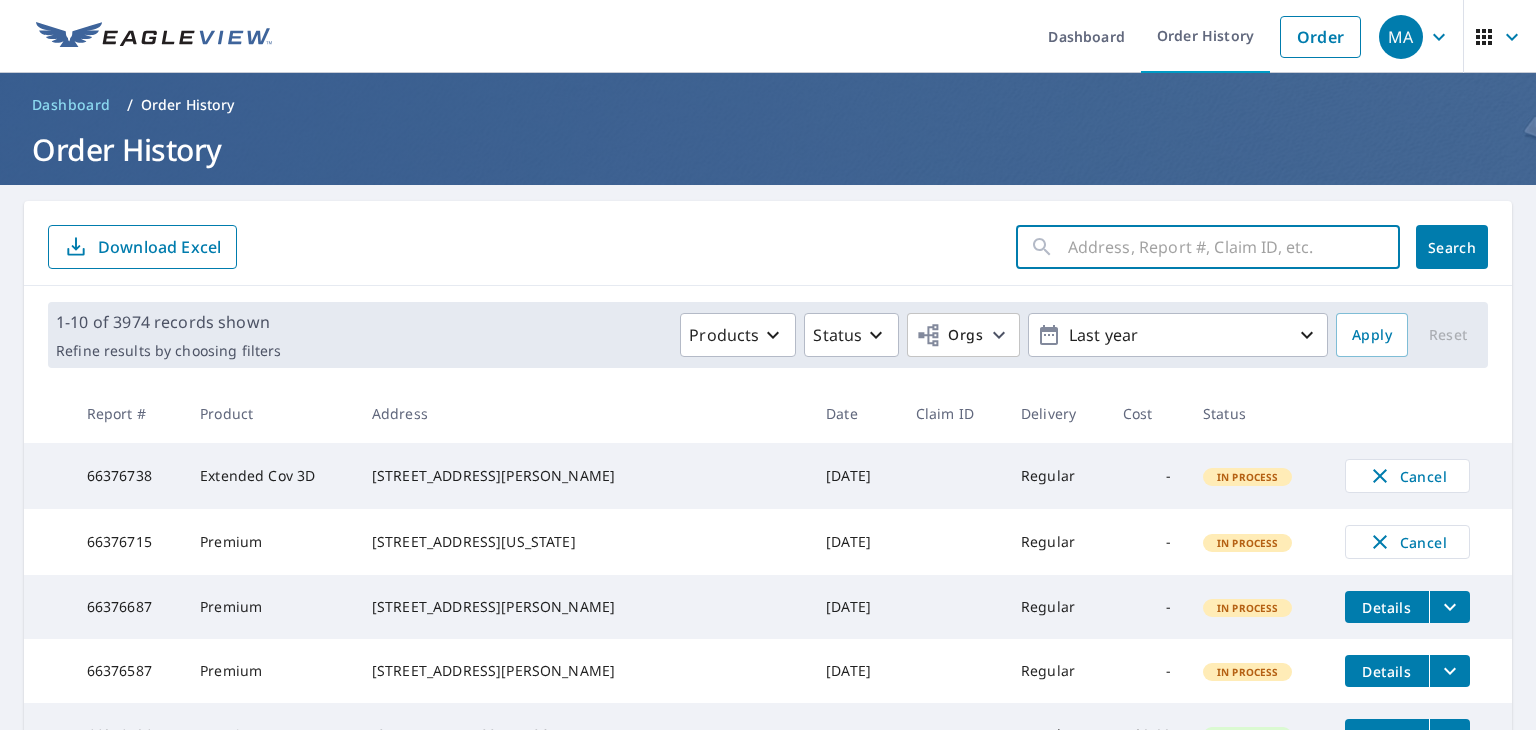 paste on "[STREET_ADDRESS][PERSON_NAME]" 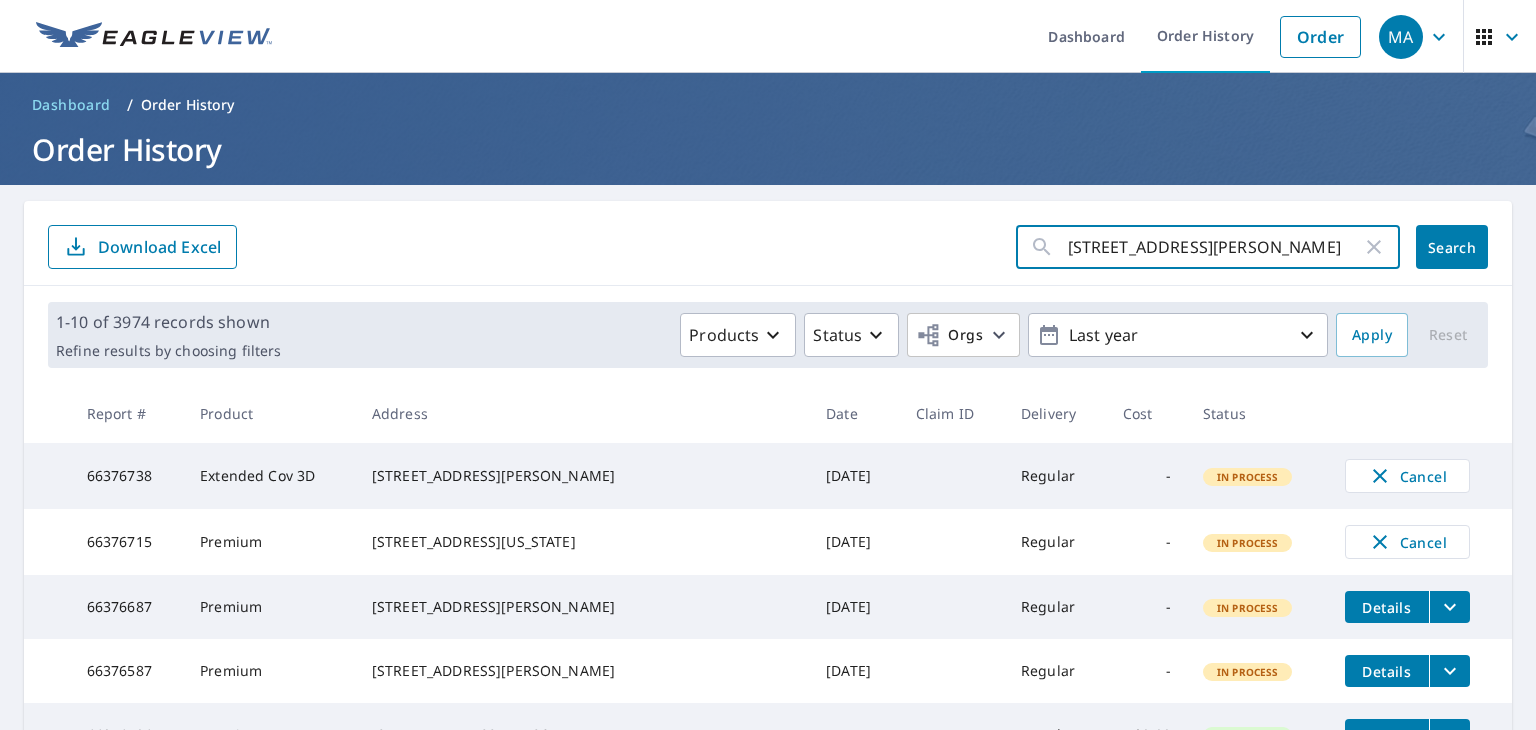 type on "[STREET_ADDRESS][PERSON_NAME]" 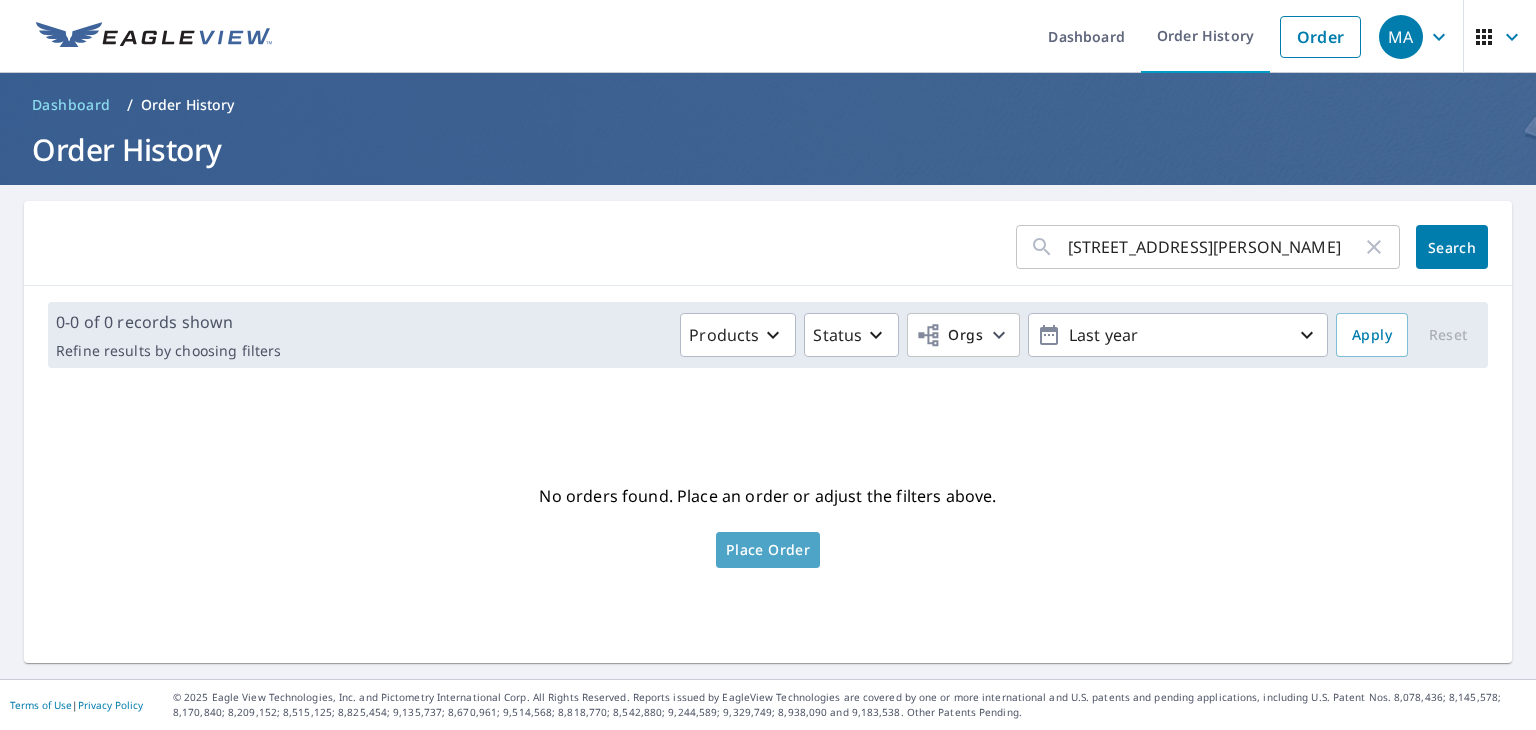 click on "Place Order" at bounding box center [768, 550] 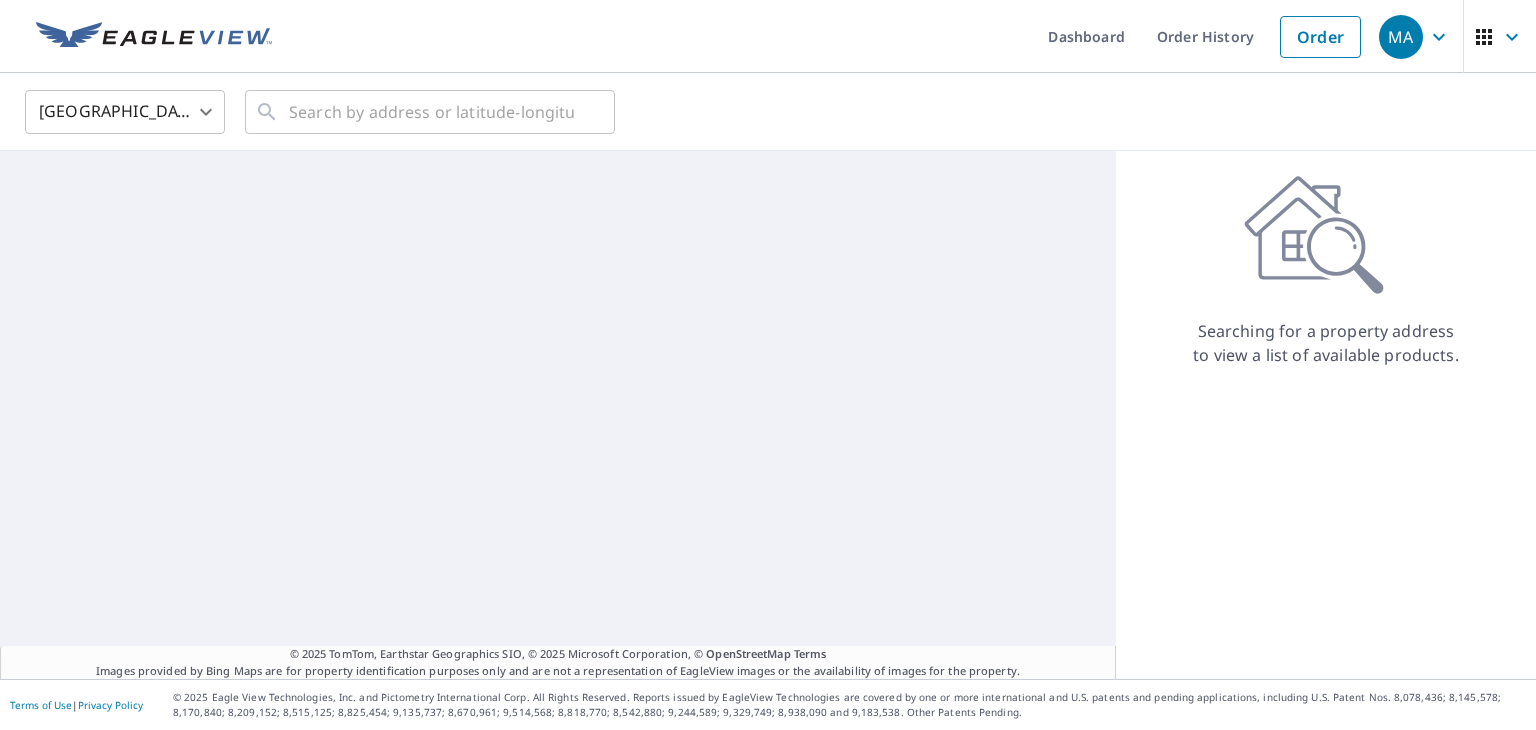 scroll, scrollTop: 0, scrollLeft: 0, axis: both 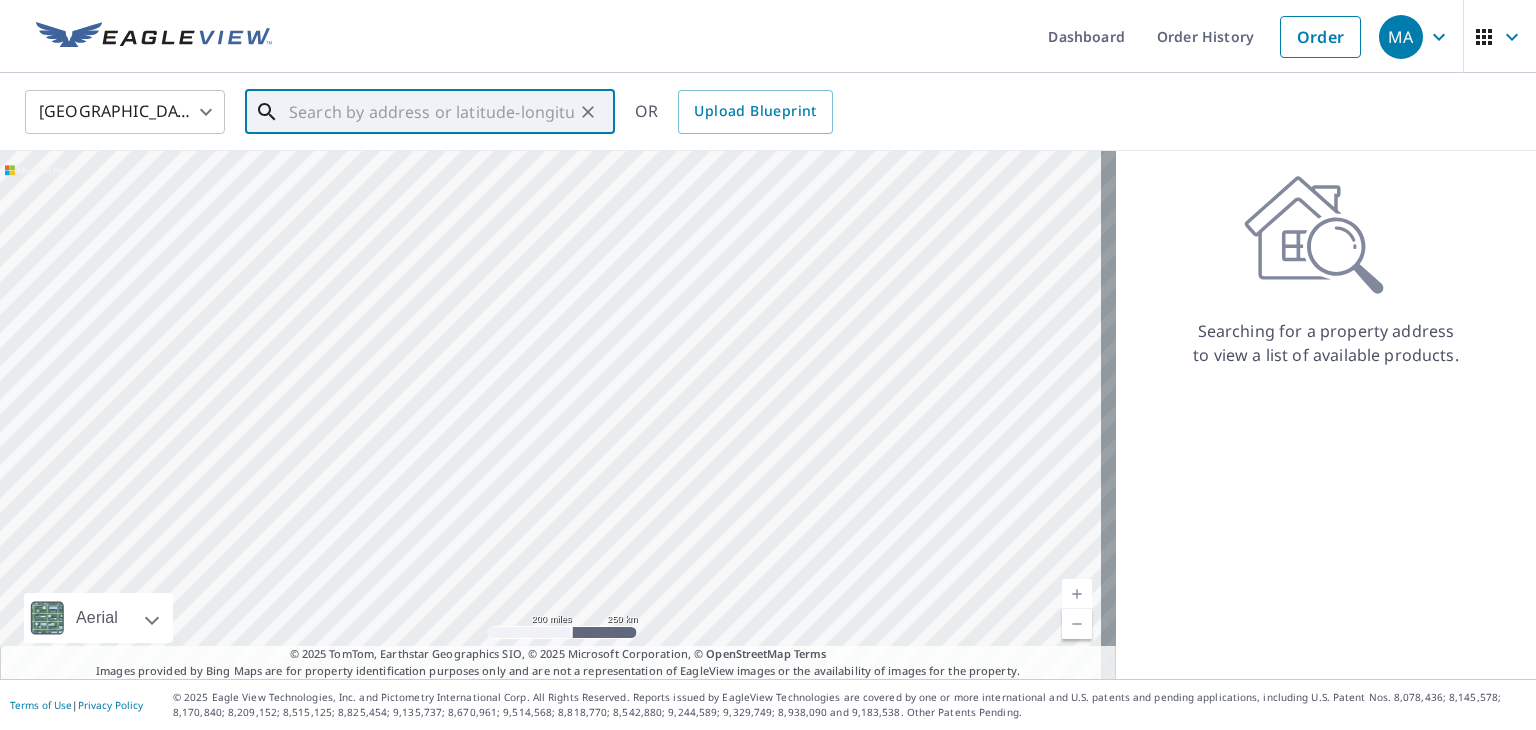 click at bounding box center (431, 112) 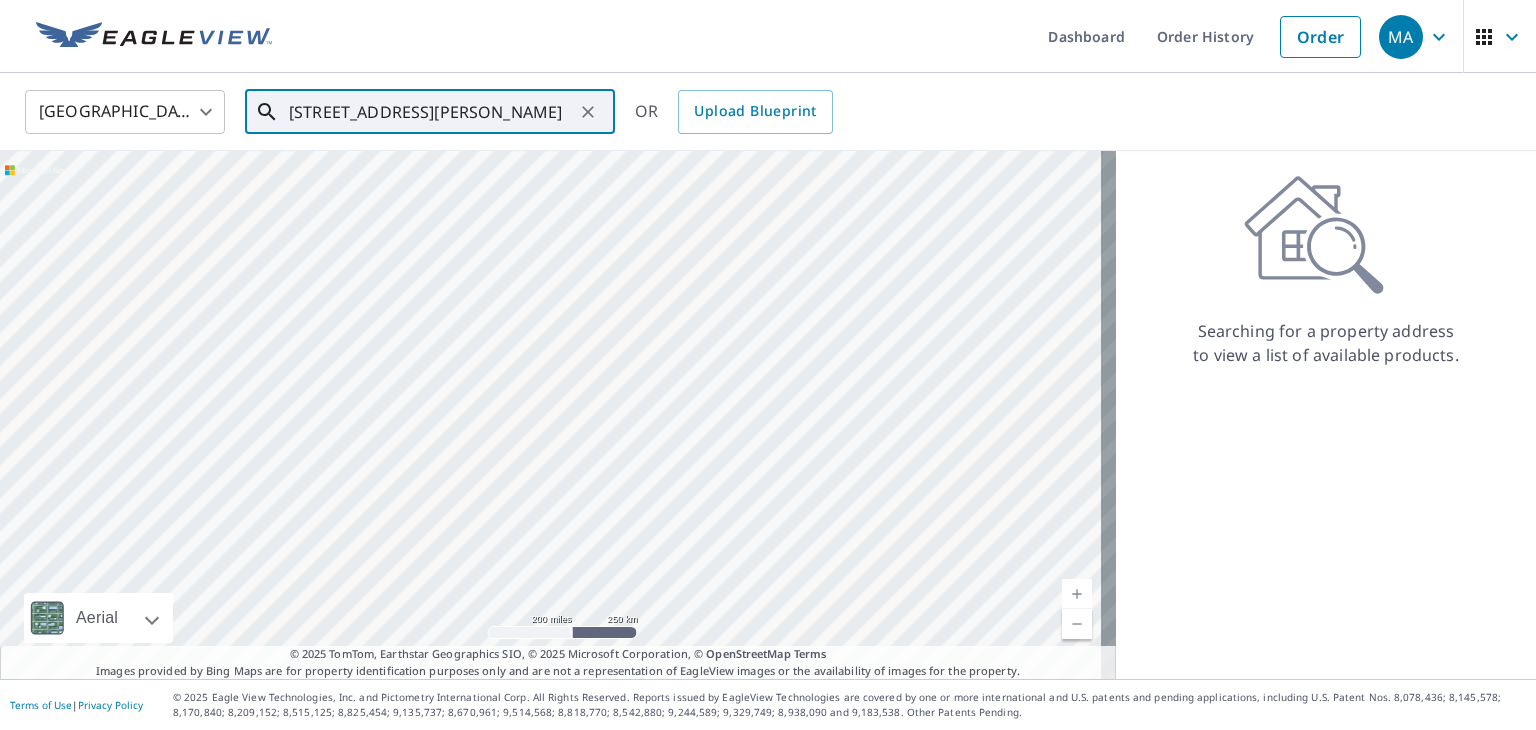 scroll, scrollTop: 0, scrollLeft: 6, axis: horizontal 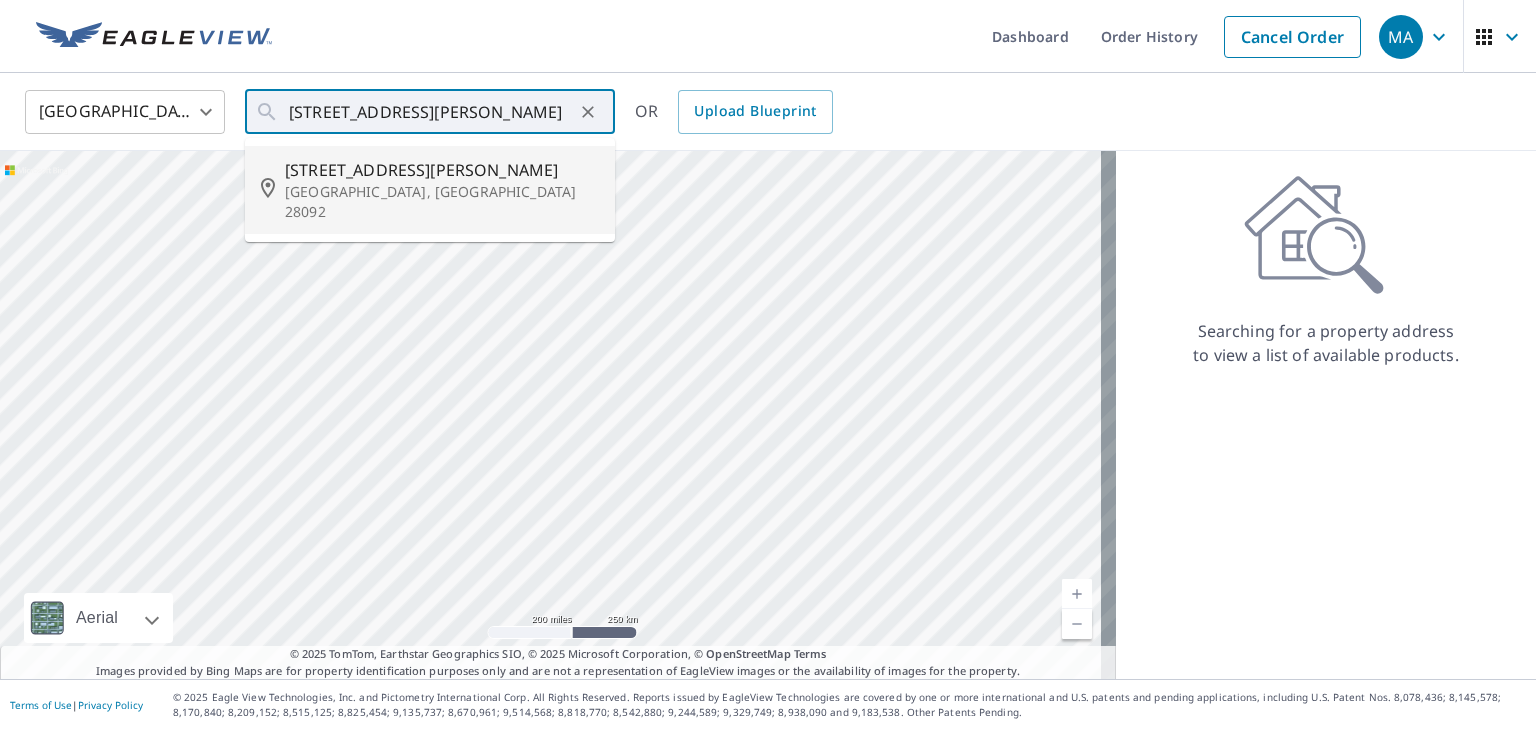 type on "138 Anastasia Ln Lincolnton, NC 28092" 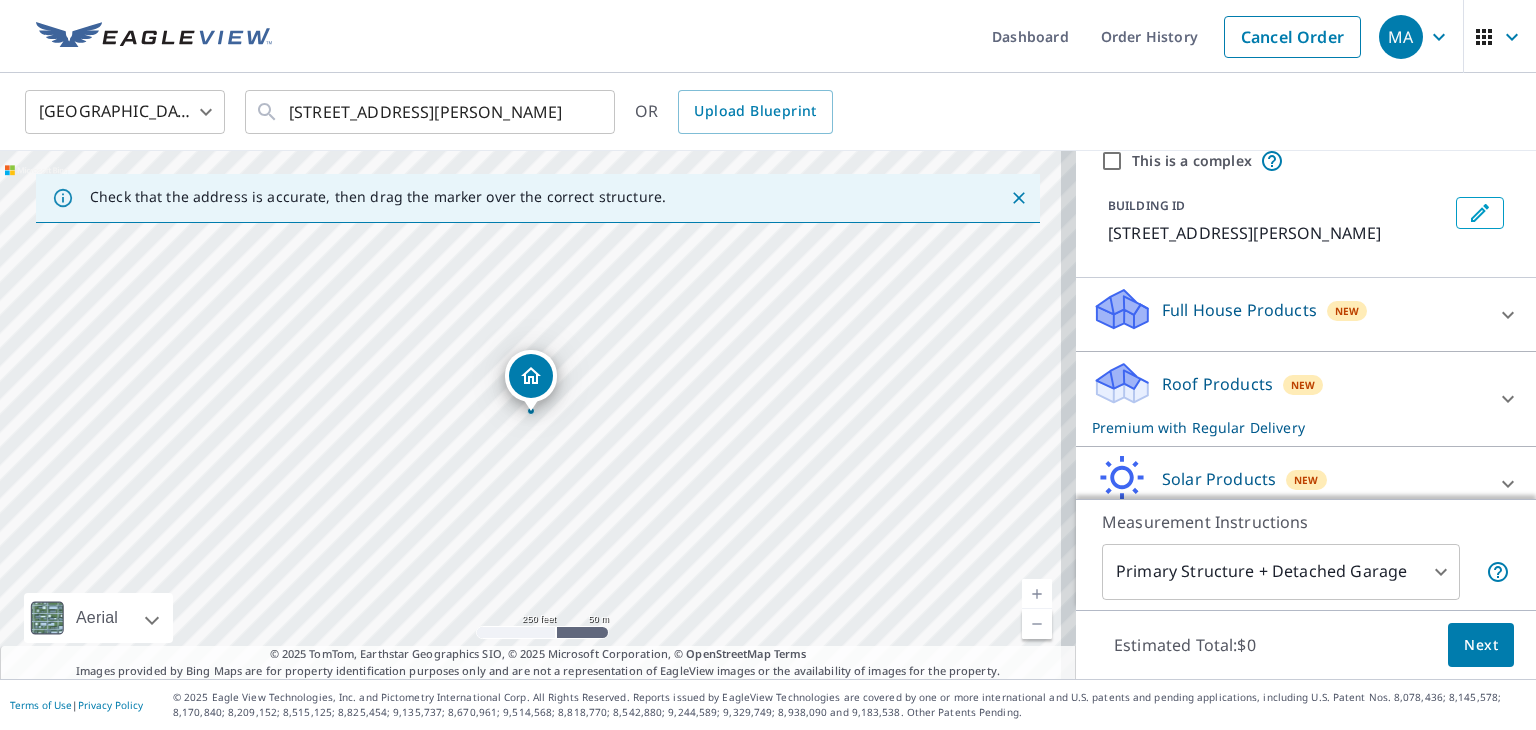 scroll, scrollTop: 175, scrollLeft: 0, axis: vertical 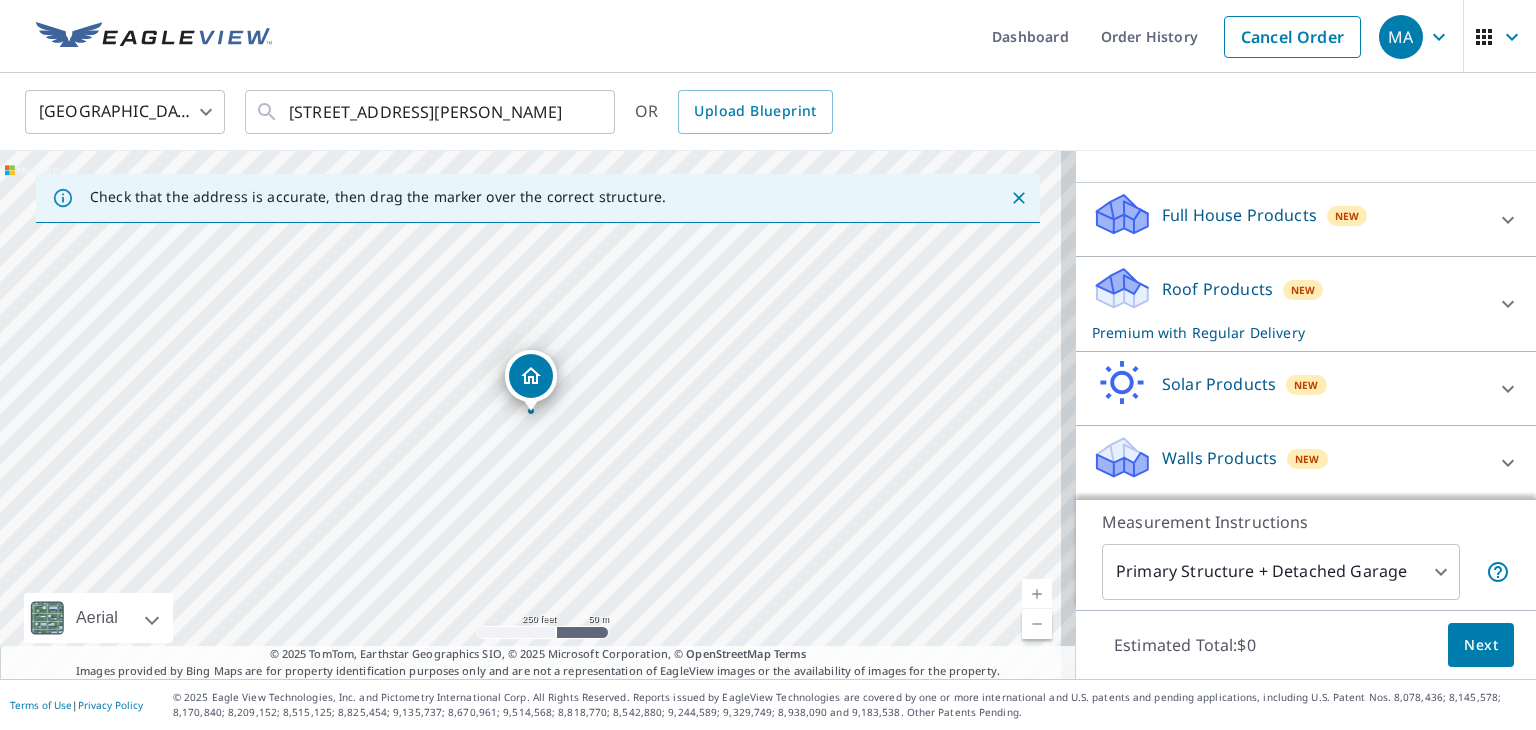 click on "Premium with Regular Delivery" at bounding box center [1288, 332] 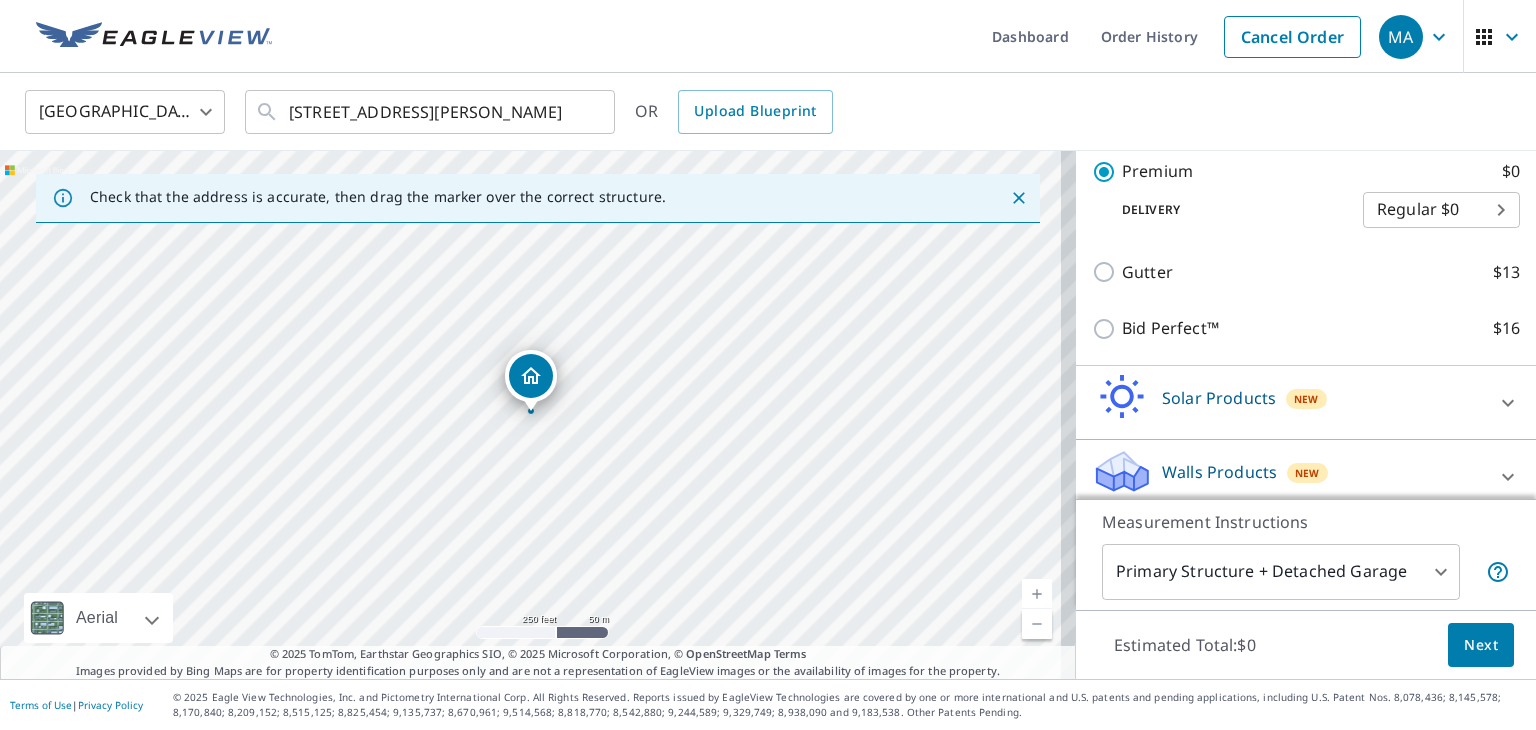 scroll, scrollTop: 388, scrollLeft: 0, axis: vertical 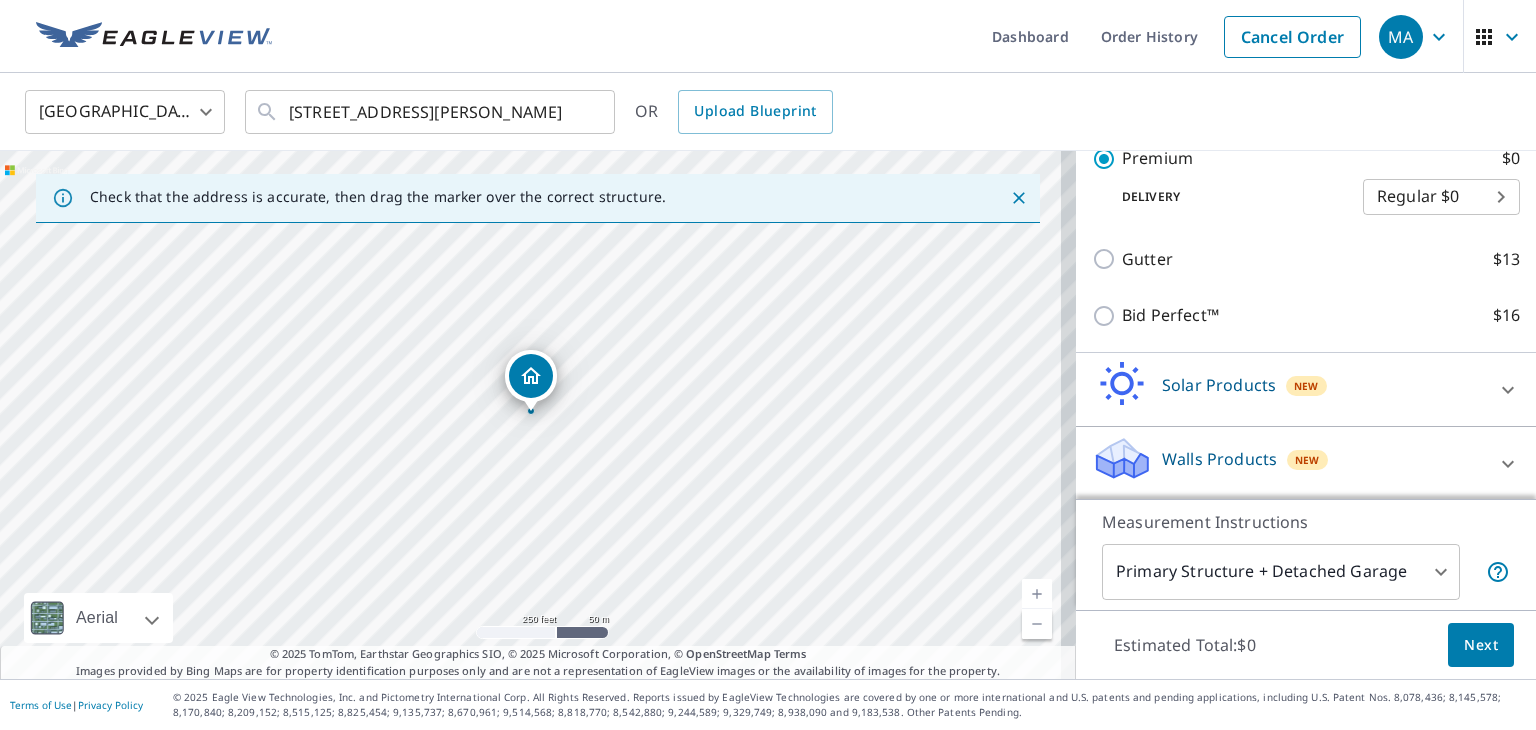 click on "Next" at bounding box center (1481, 645) 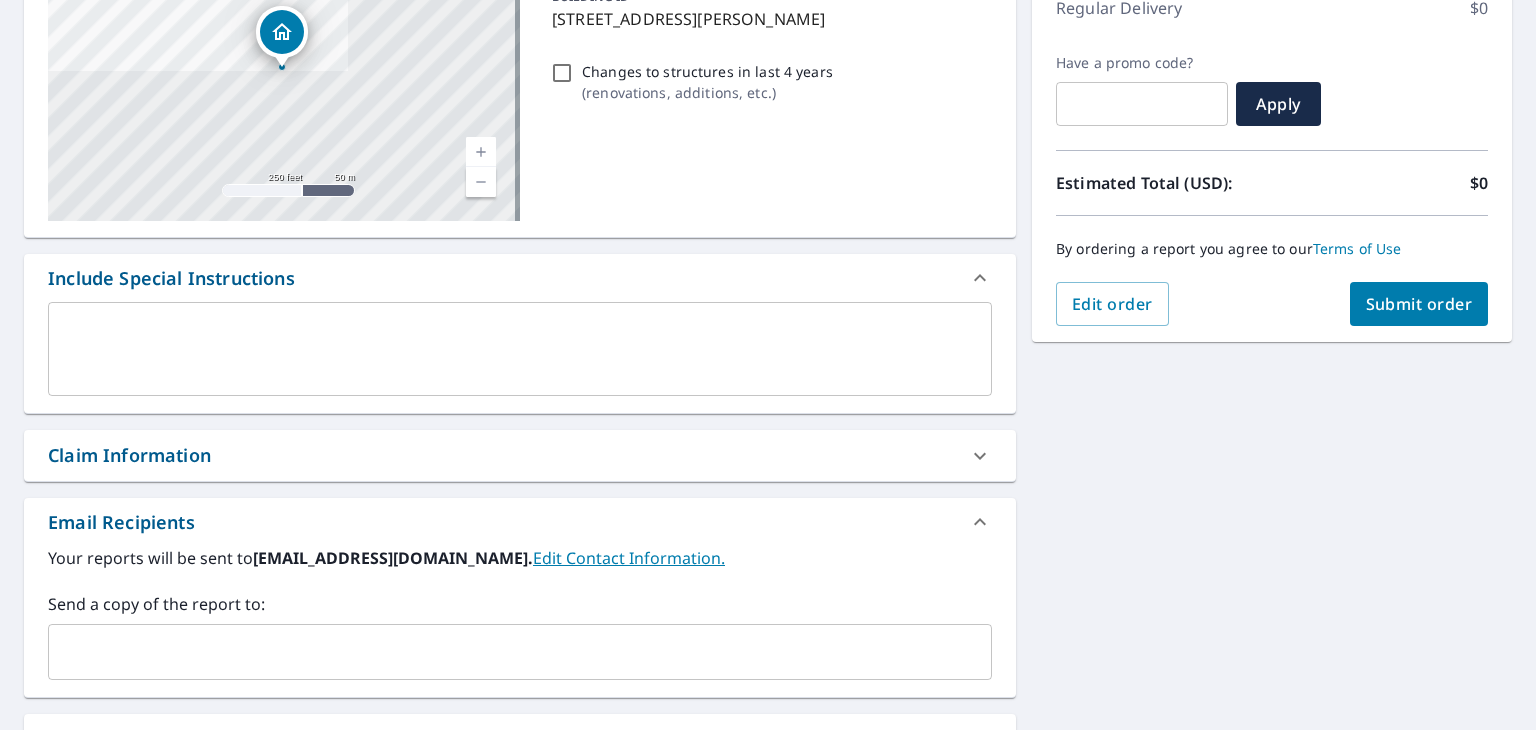 scroll, scrollTop: 400, scrollLeft: 0, axis: vertical 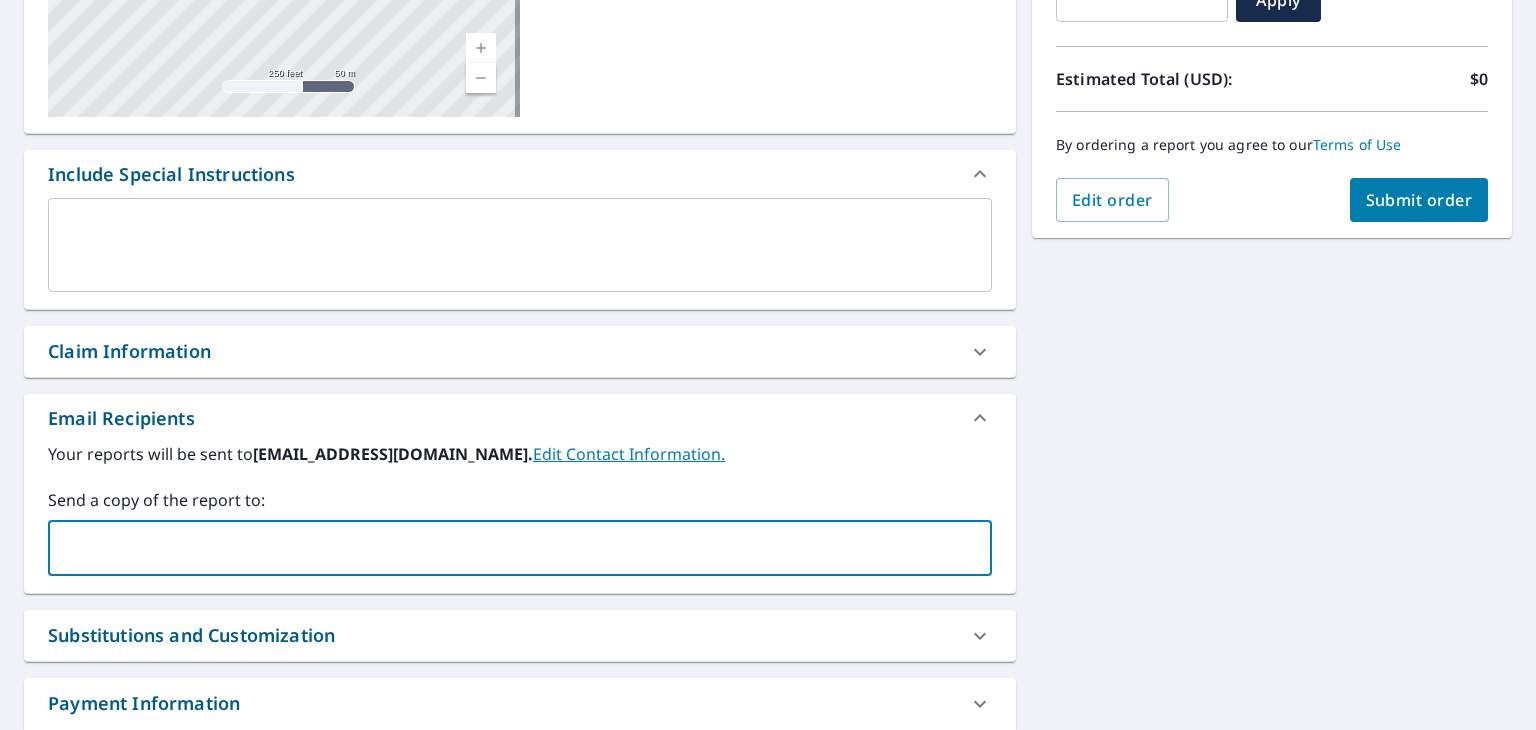 click at bounding box center (505, 548) 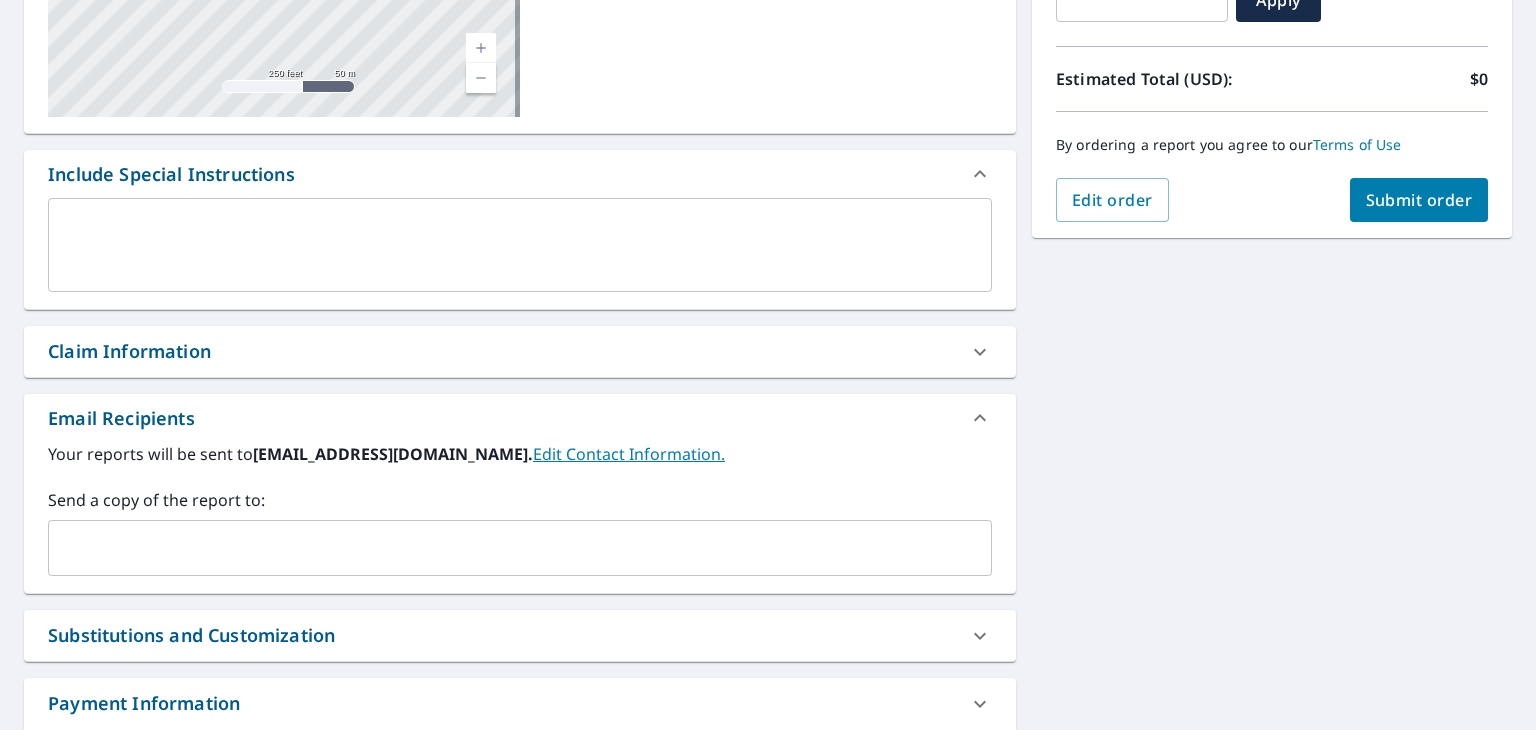 click at bounding box center (505, 548) 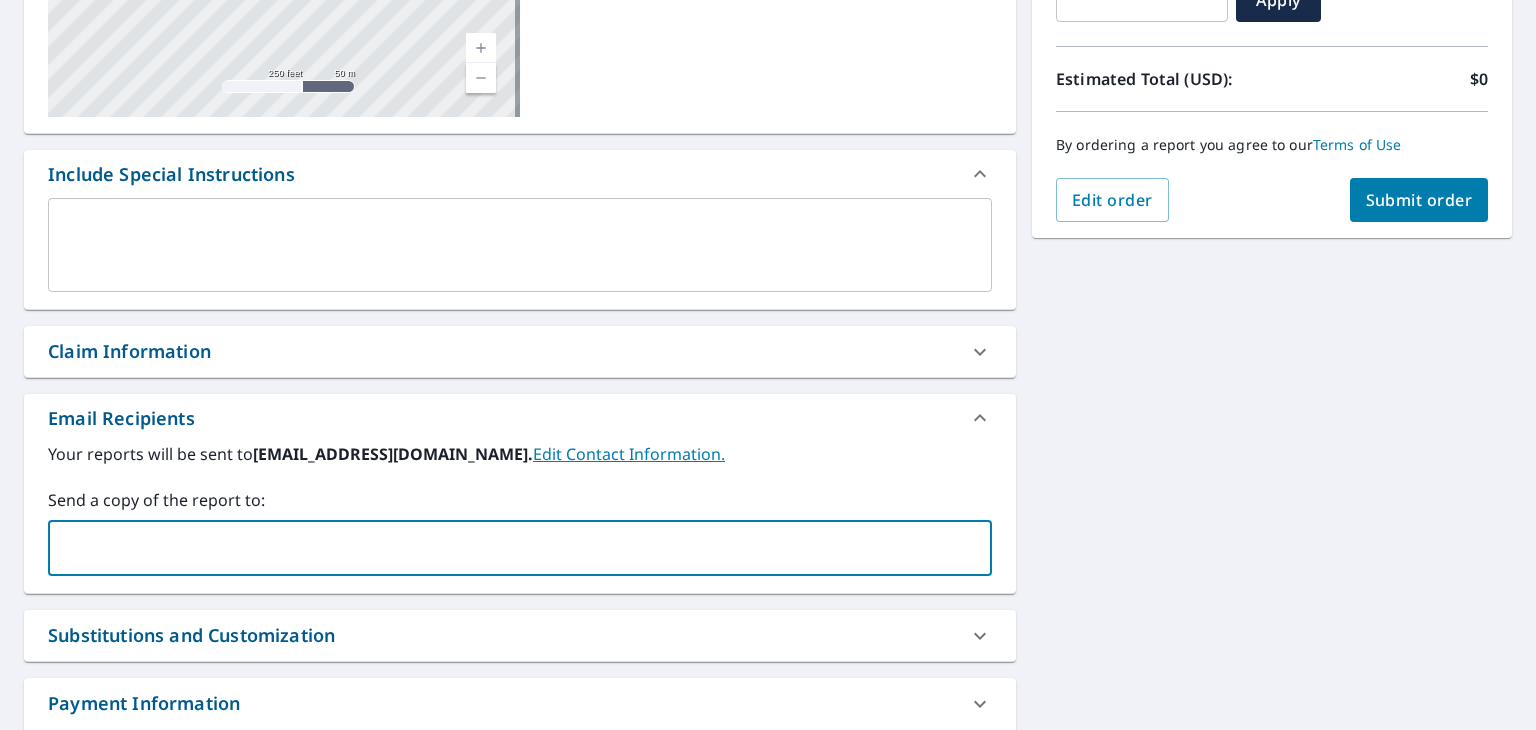 paste on "kshenk@homegeniusexteriors.com" 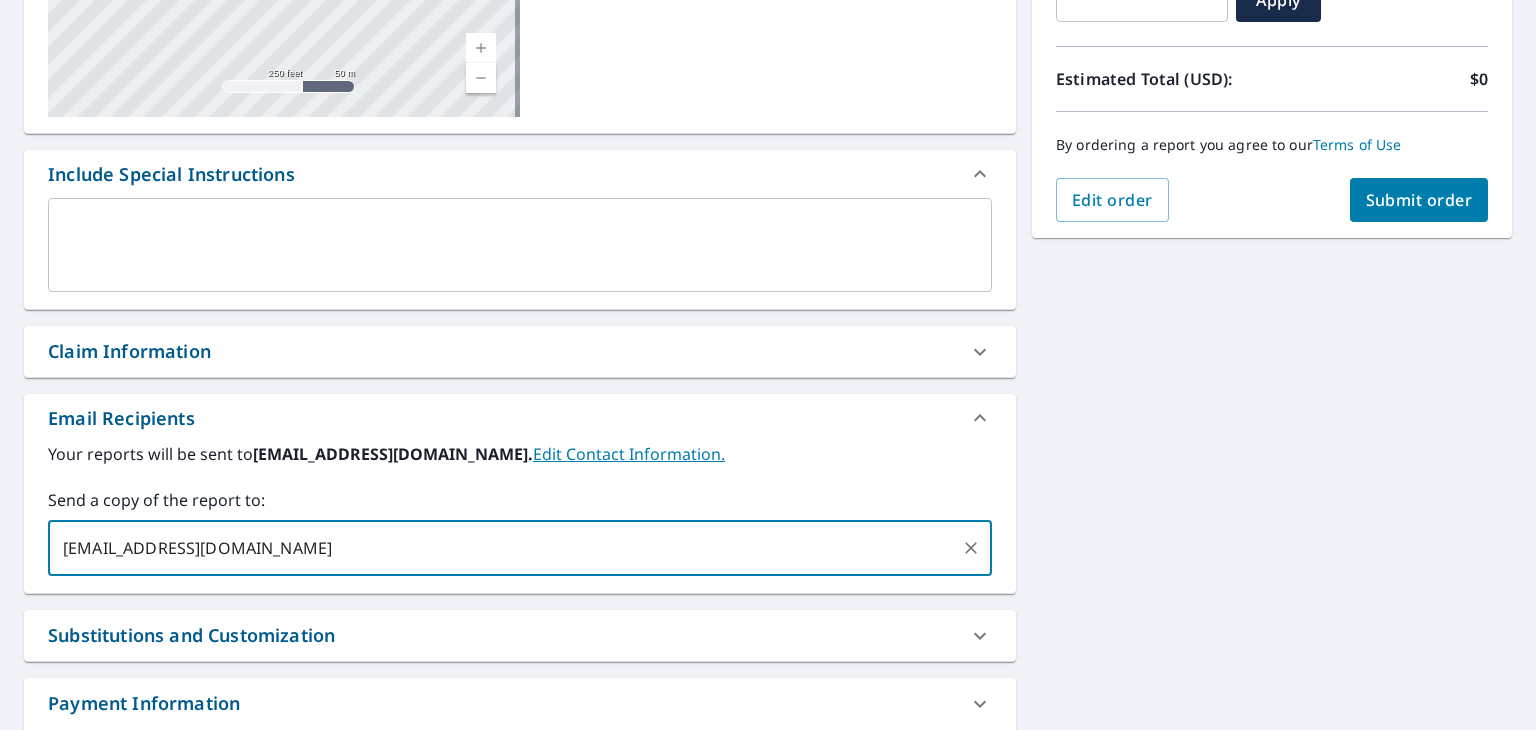 type 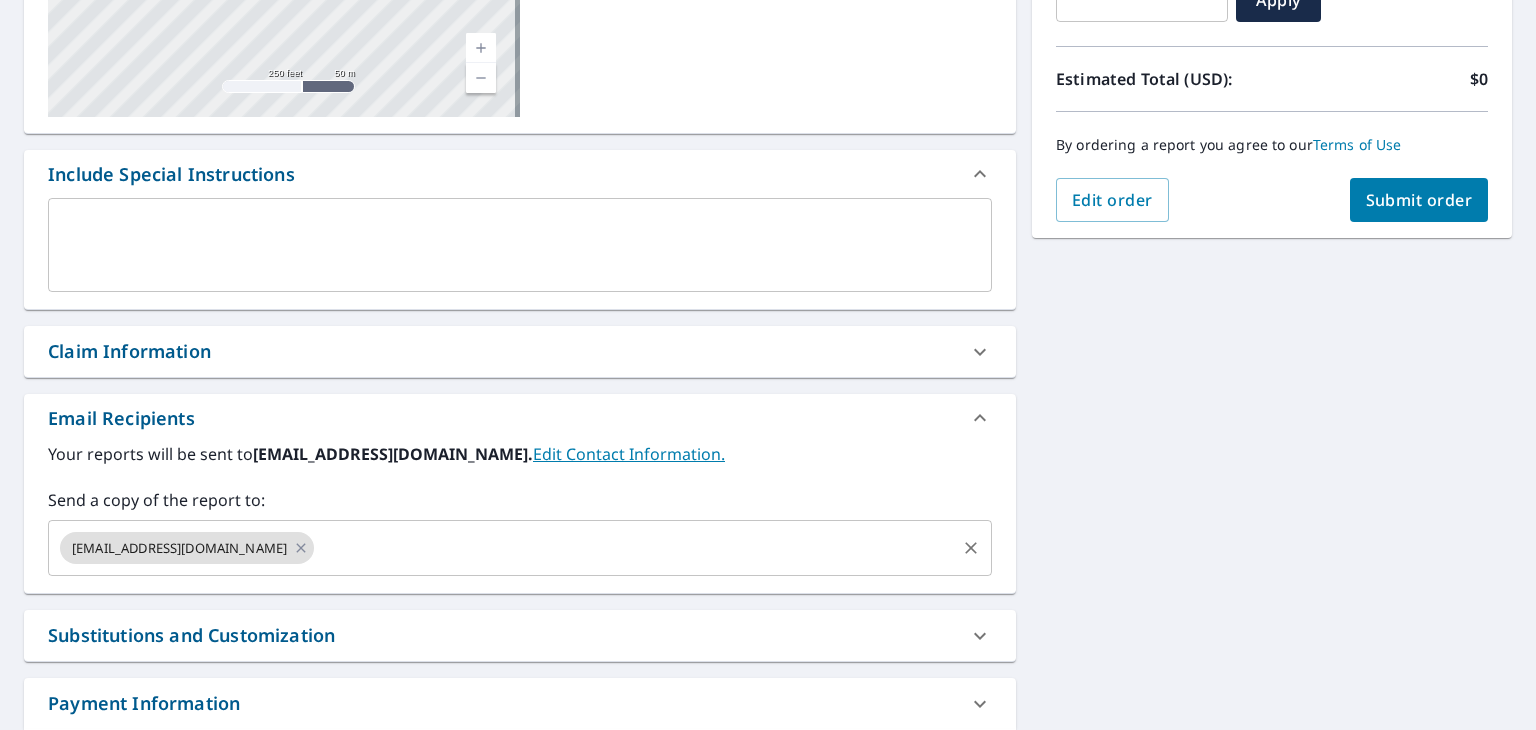 click at bounding box center (635, 548) 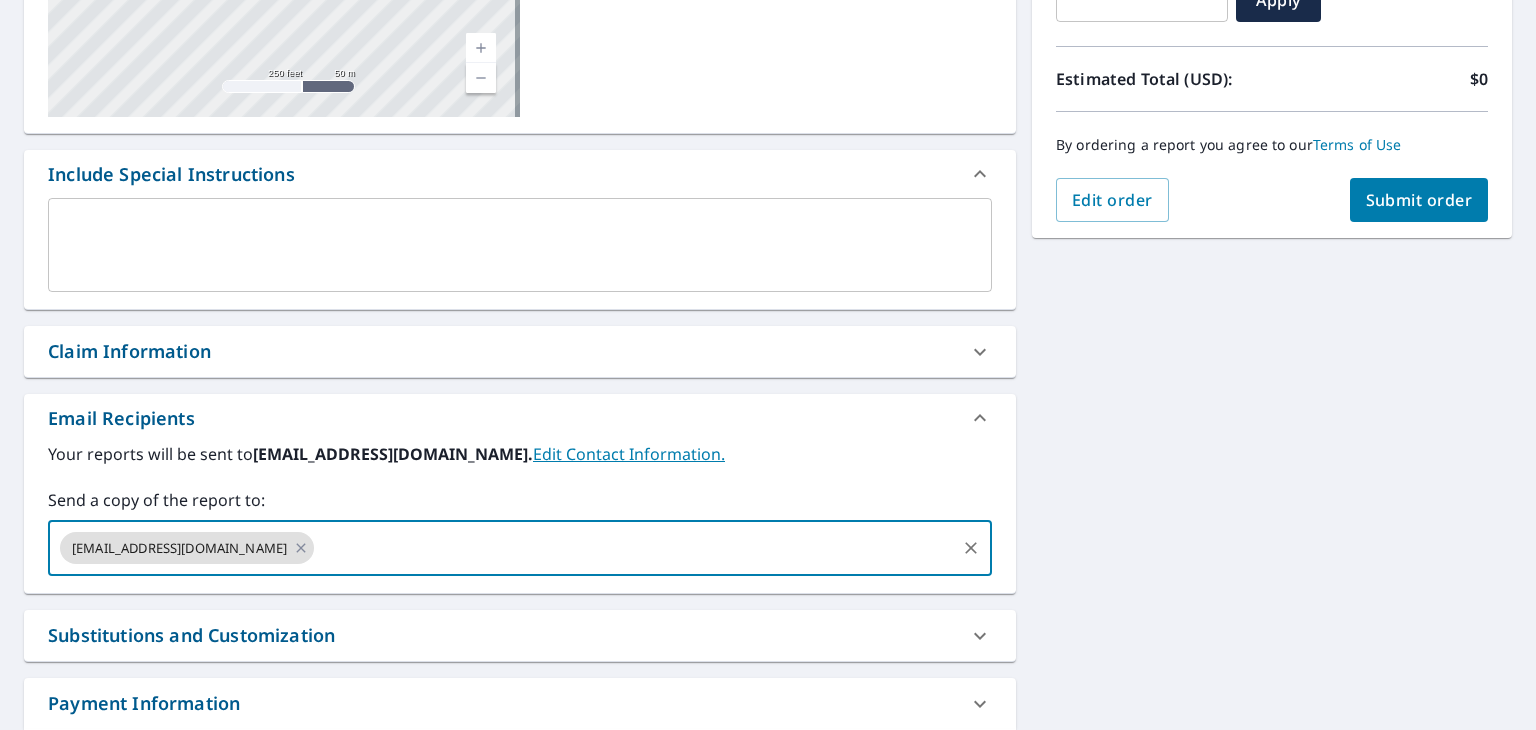 paste on "jdepaul@homegeniusexteriors.com" 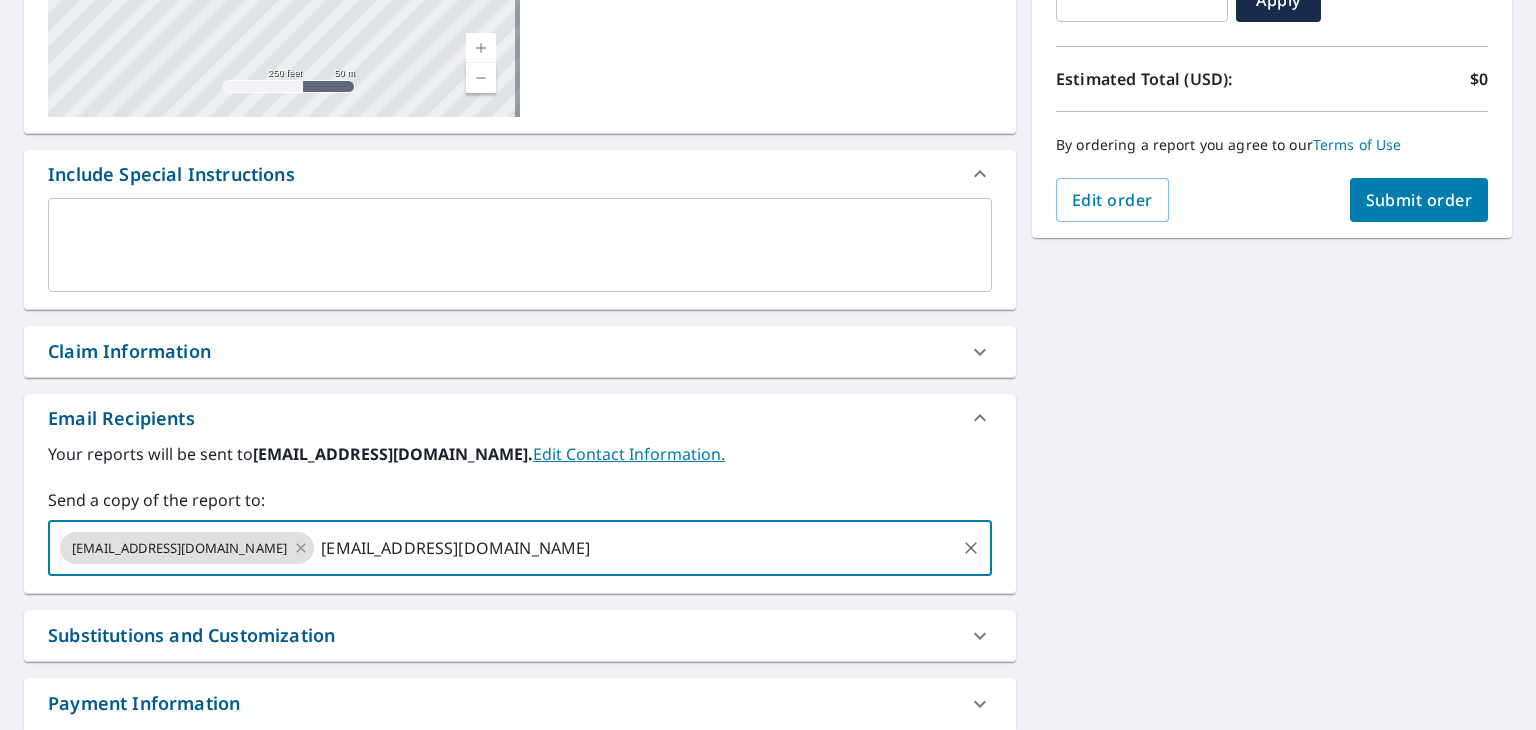 type 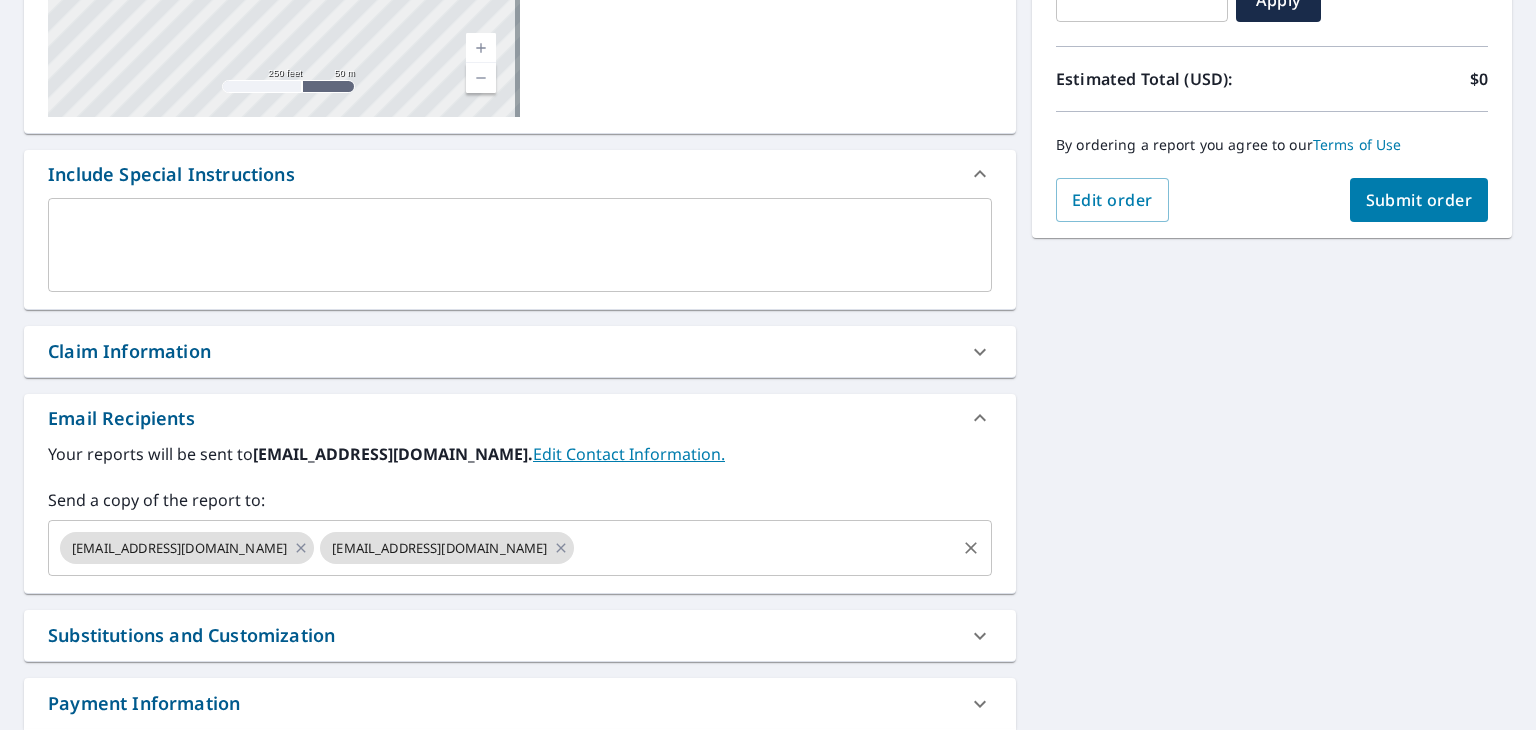click at bounding box center [765, 548] 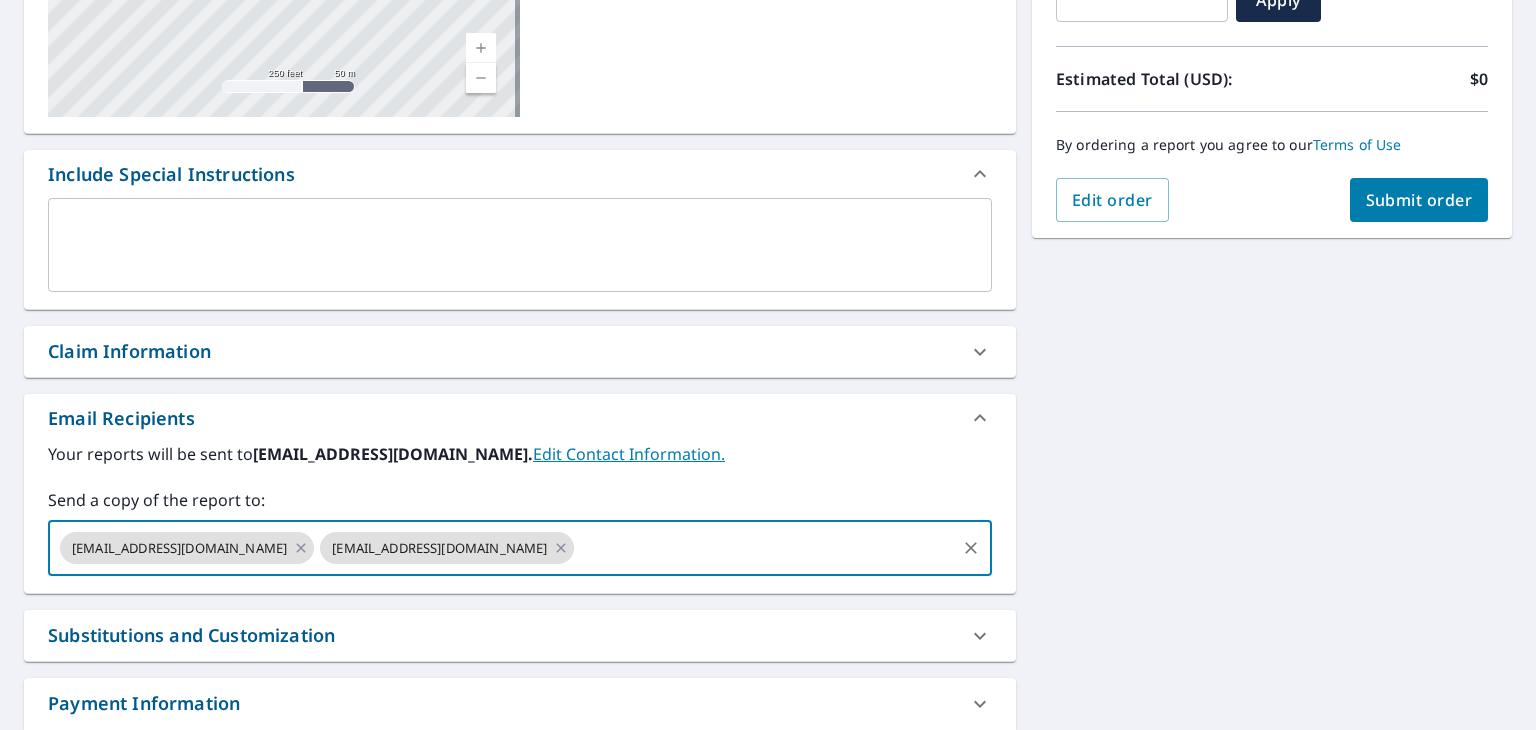 paste on "larboleda@homegeniusexteriors.com" 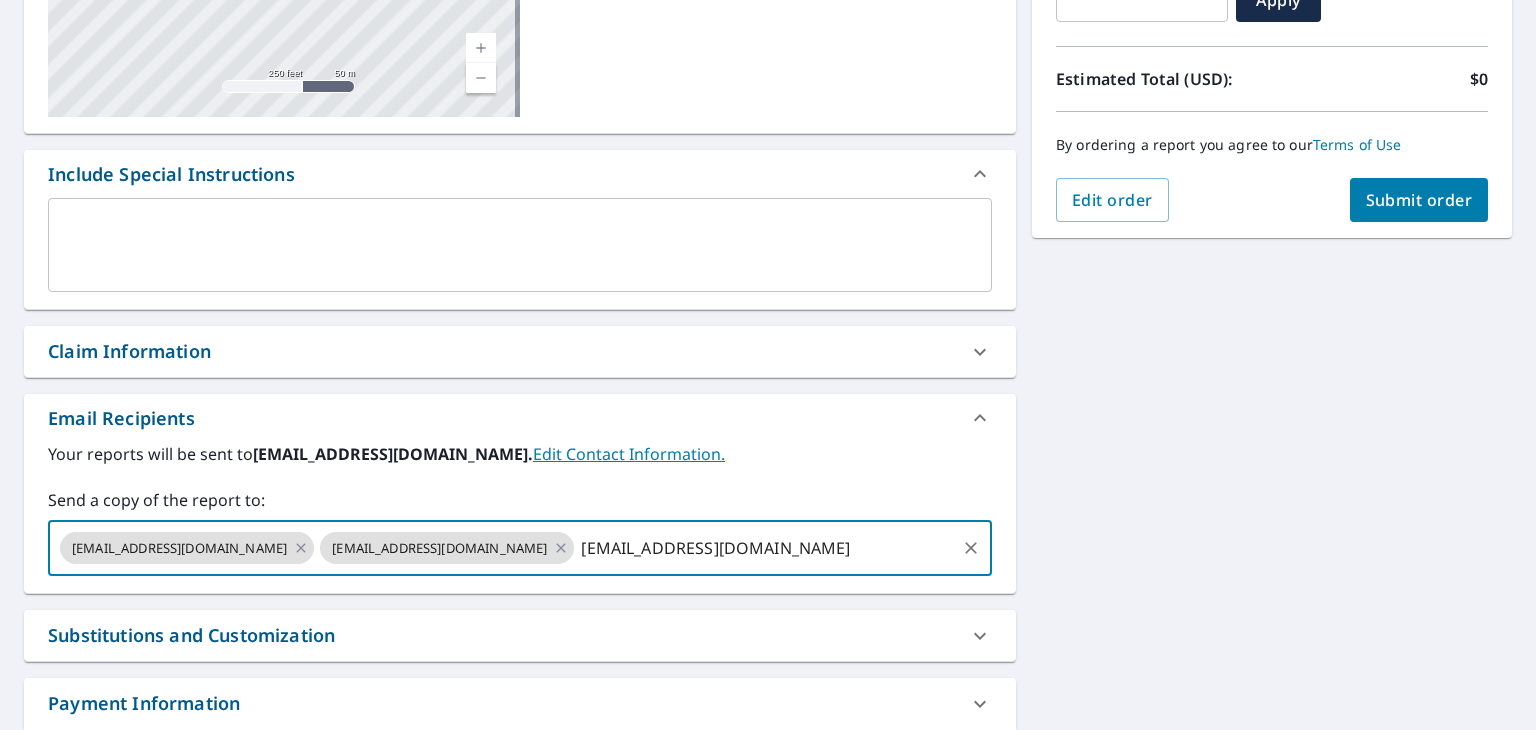 type 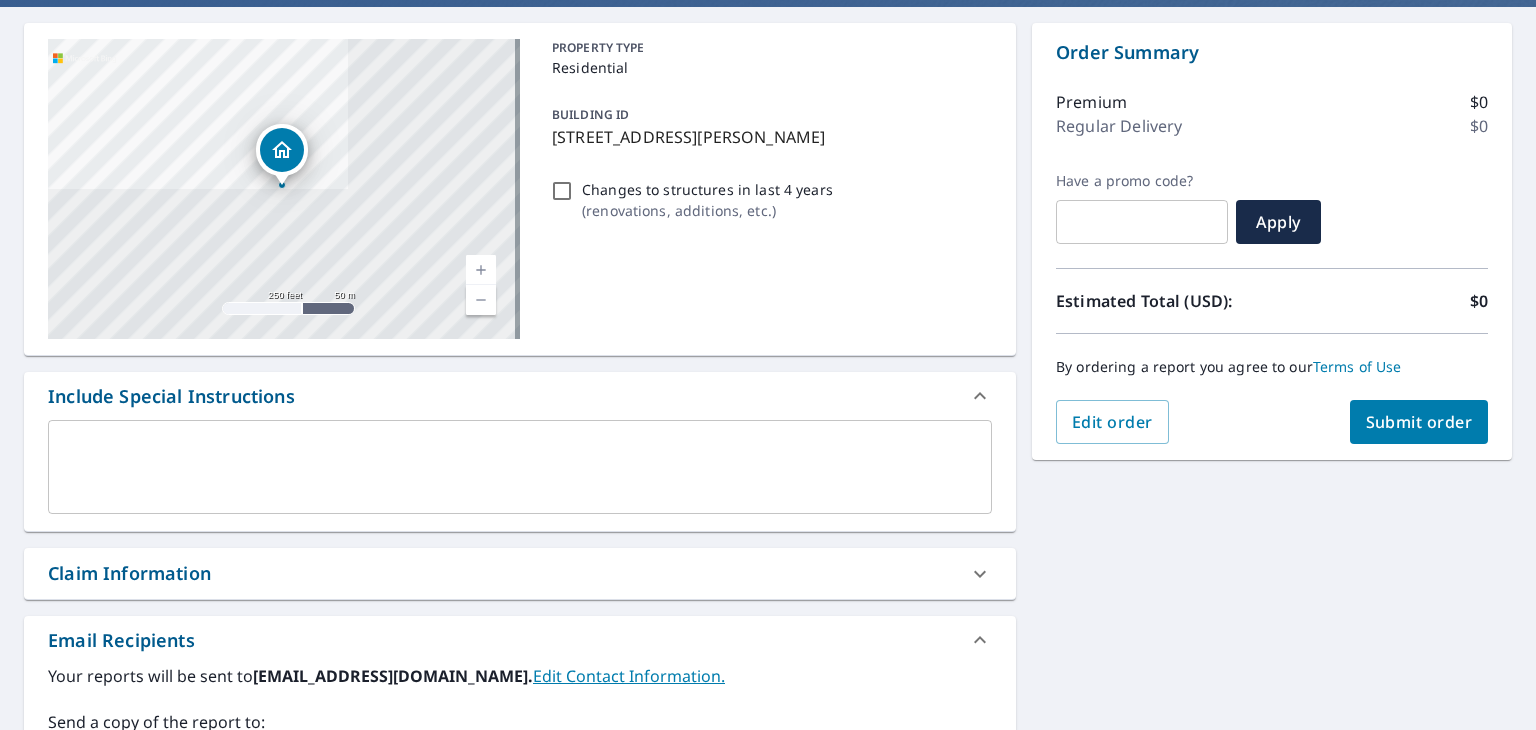 scroll, scrollTop: 200, scrollLeft: 0, axis: vertical 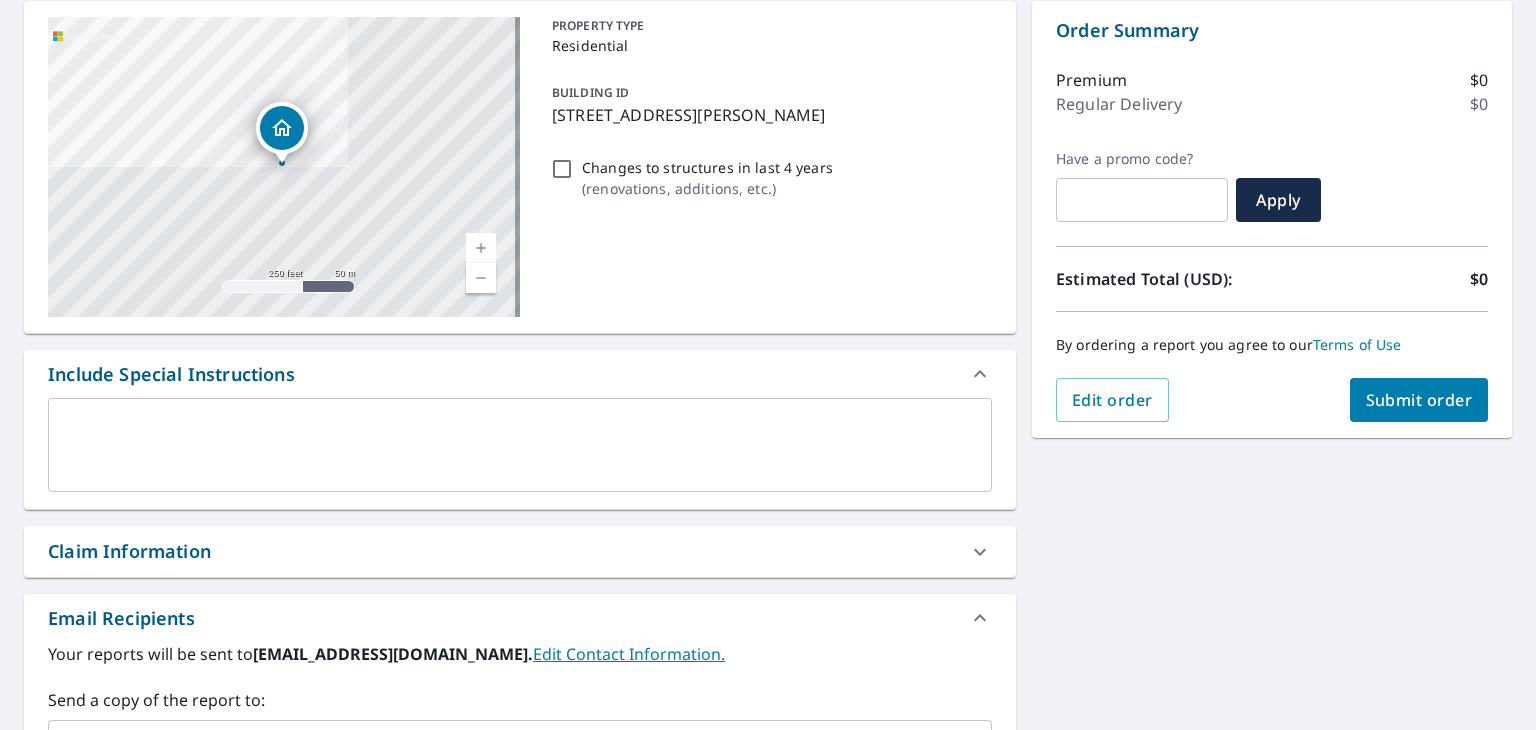 click on "Submit order" at bounding box center [1419, 400] 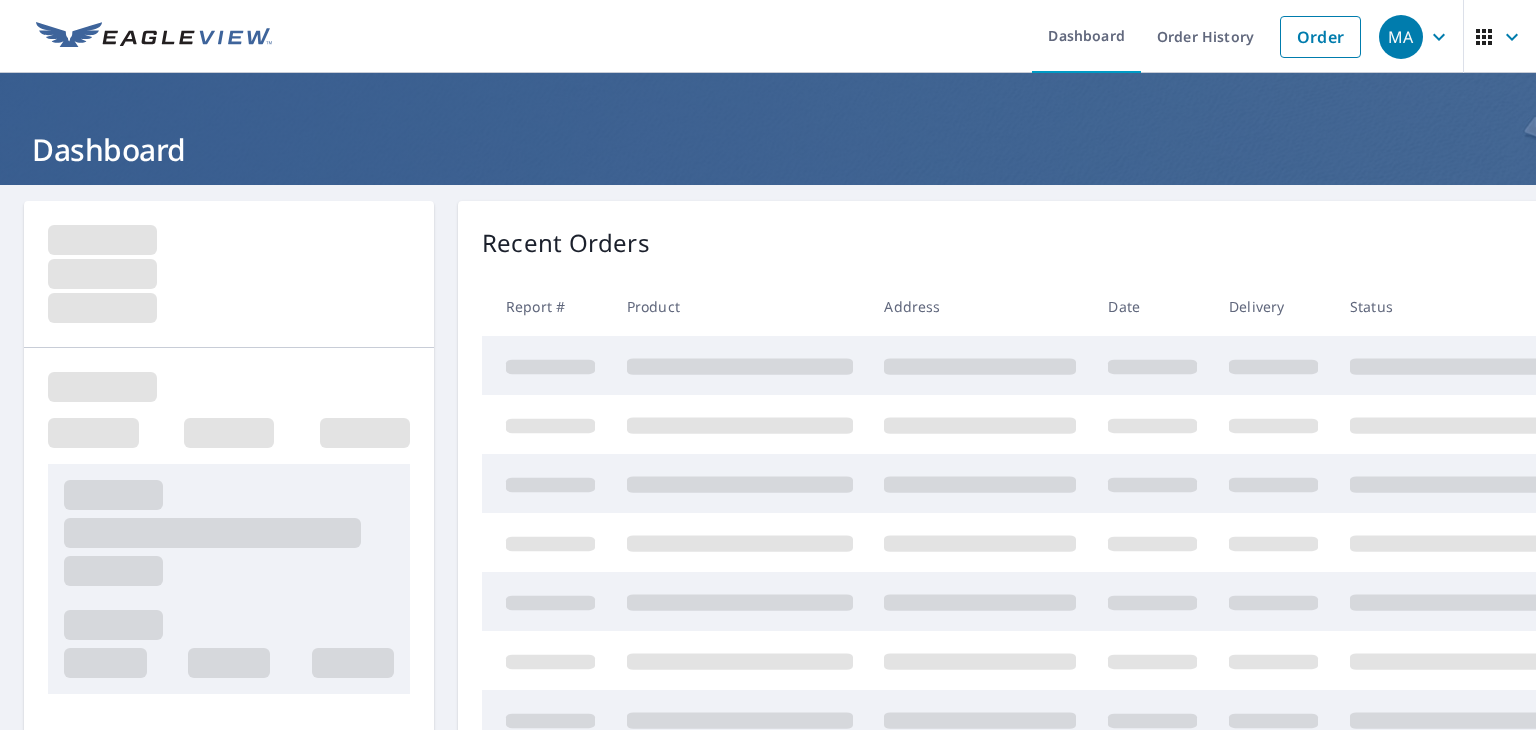 scroll, scrollTop: 0, scrollLeft: 0, axis: both 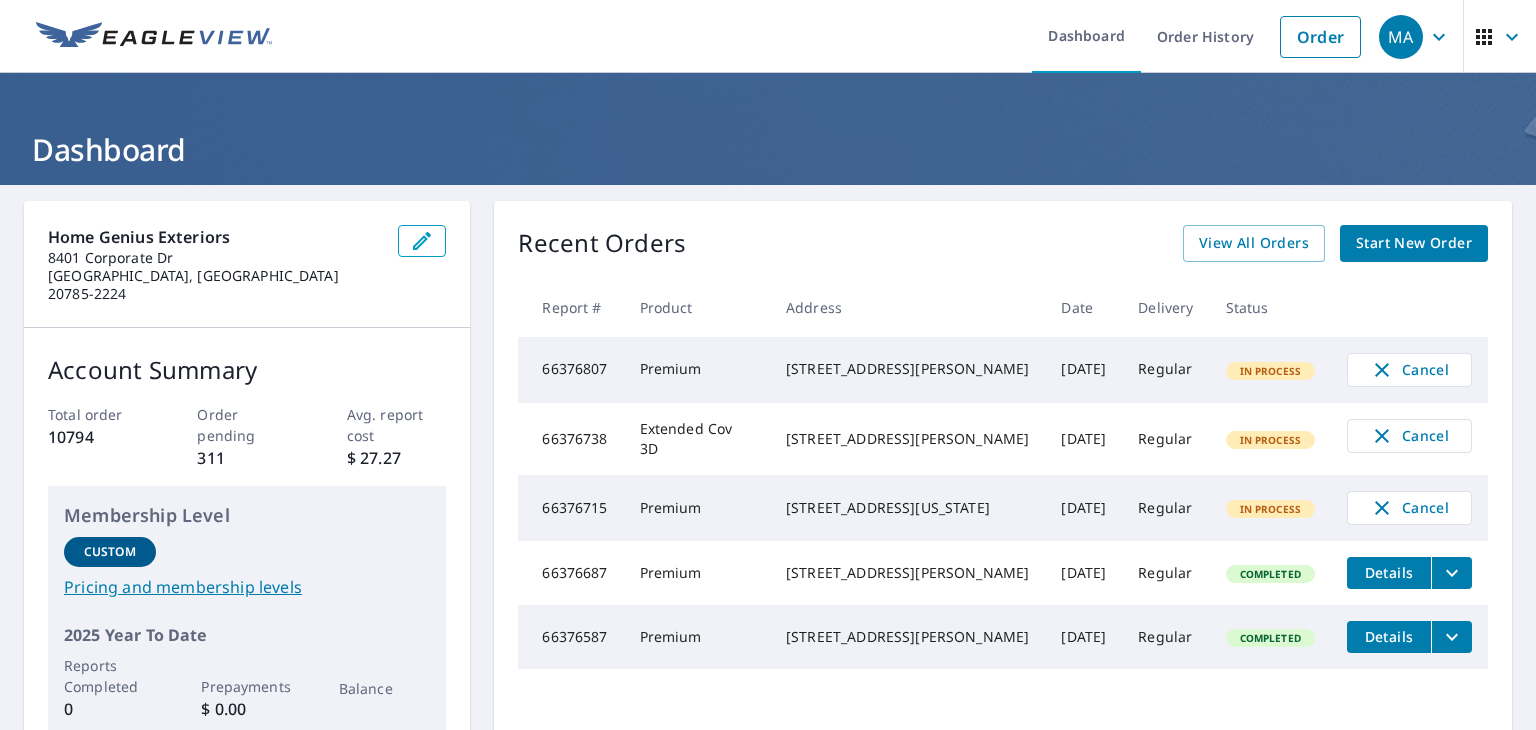 click on "Dashboard" at bounding box center (768, 129) 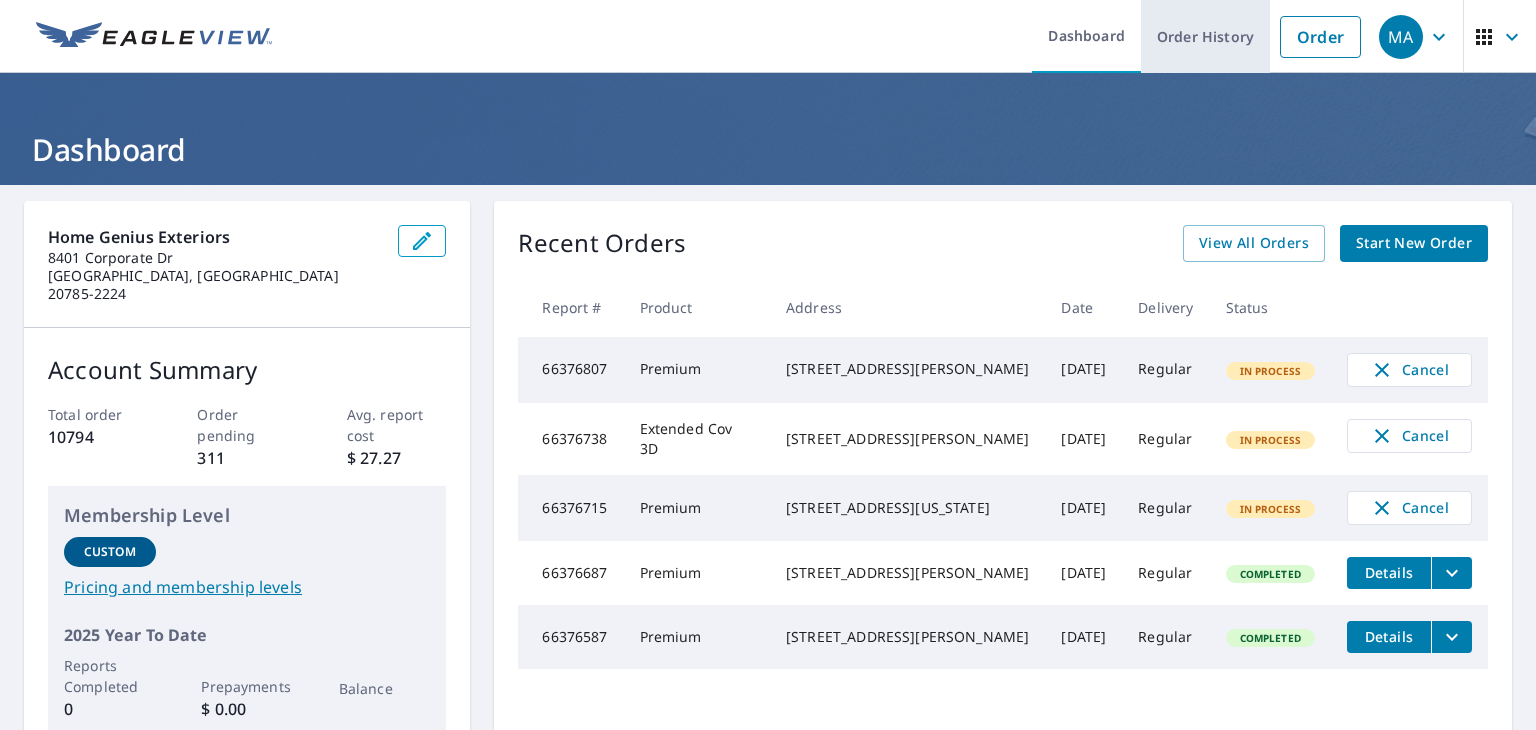 click on "Order History" at bounding box center [1205, 36] 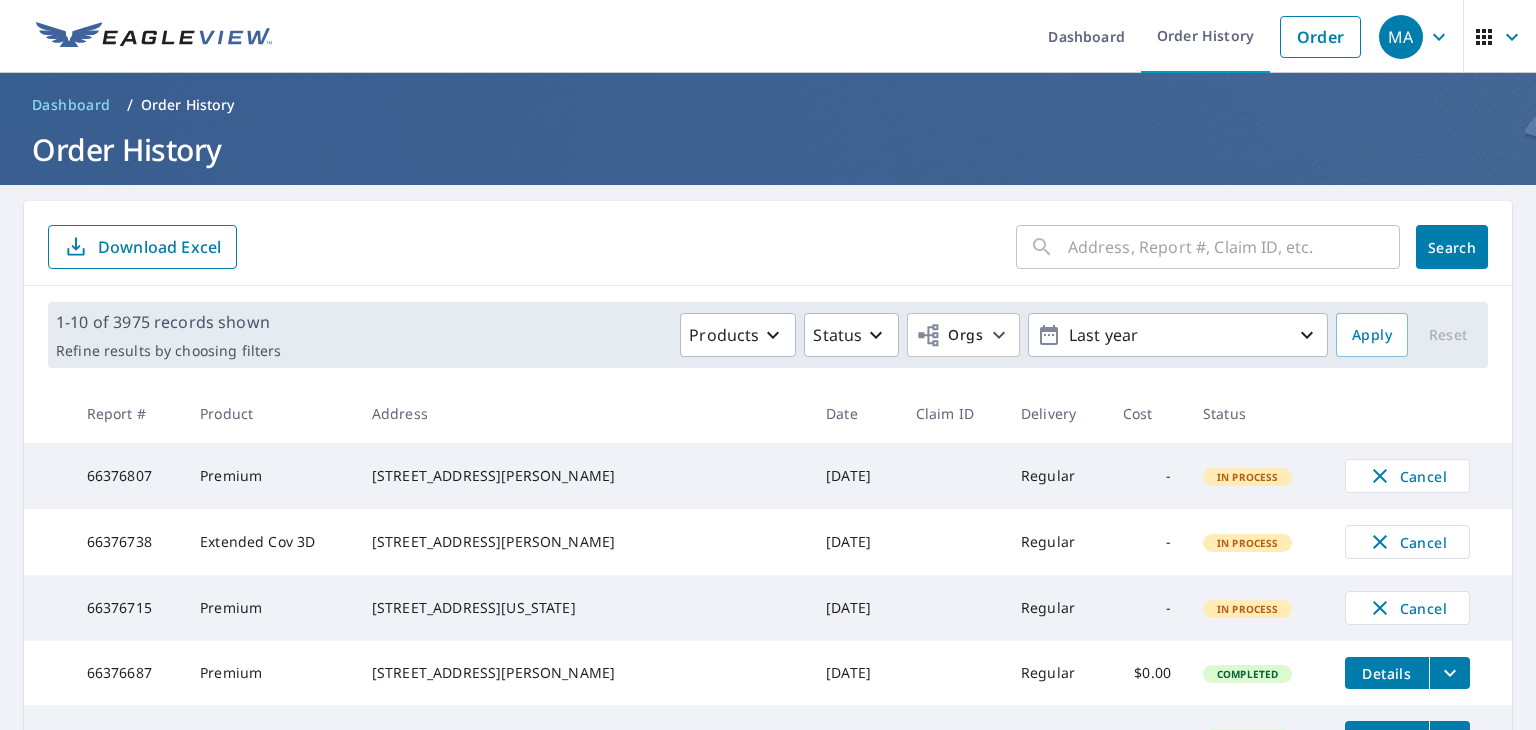 click on "​" at bounding box center (1208, 247) 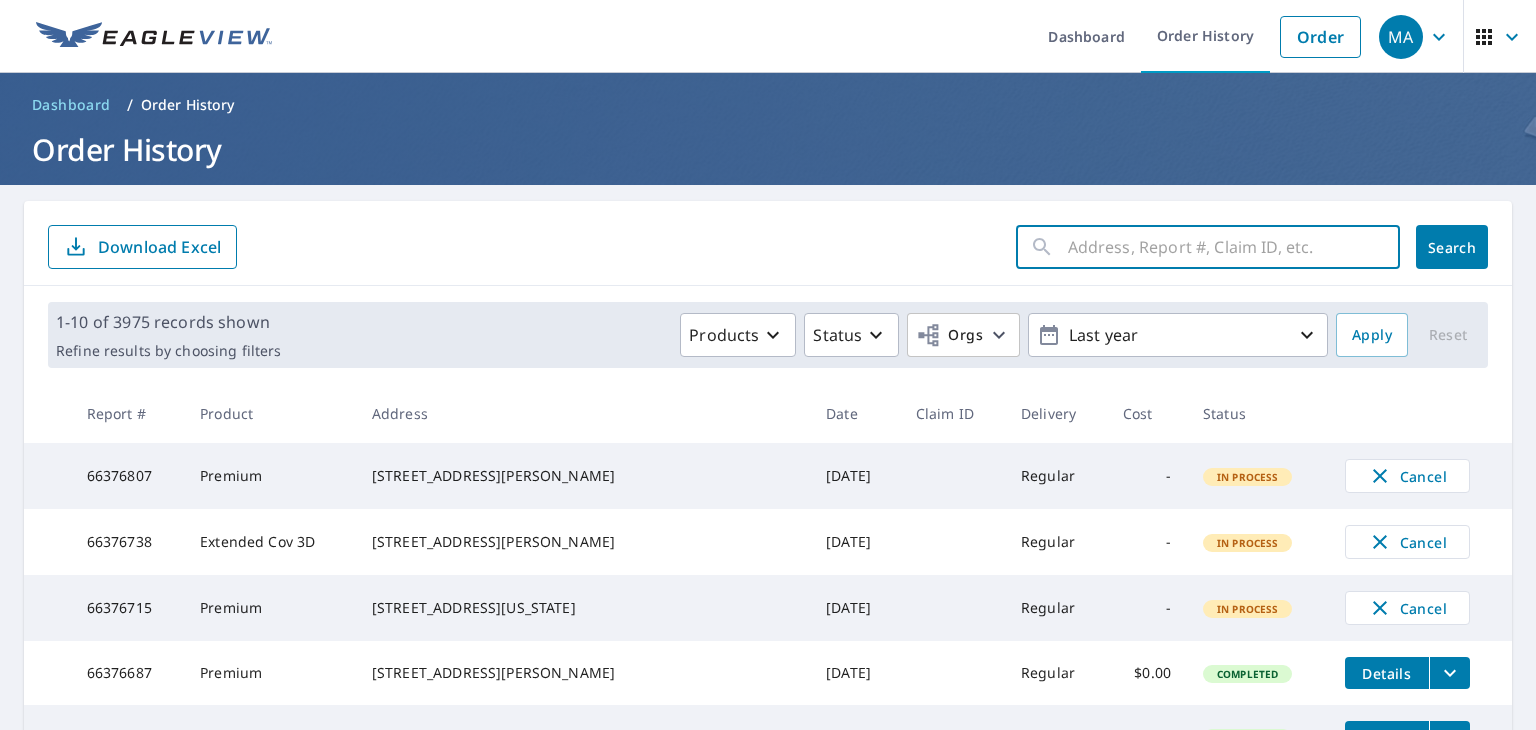 paste on "1405 Old Tree Ln CHARLOTTE NC 28216" 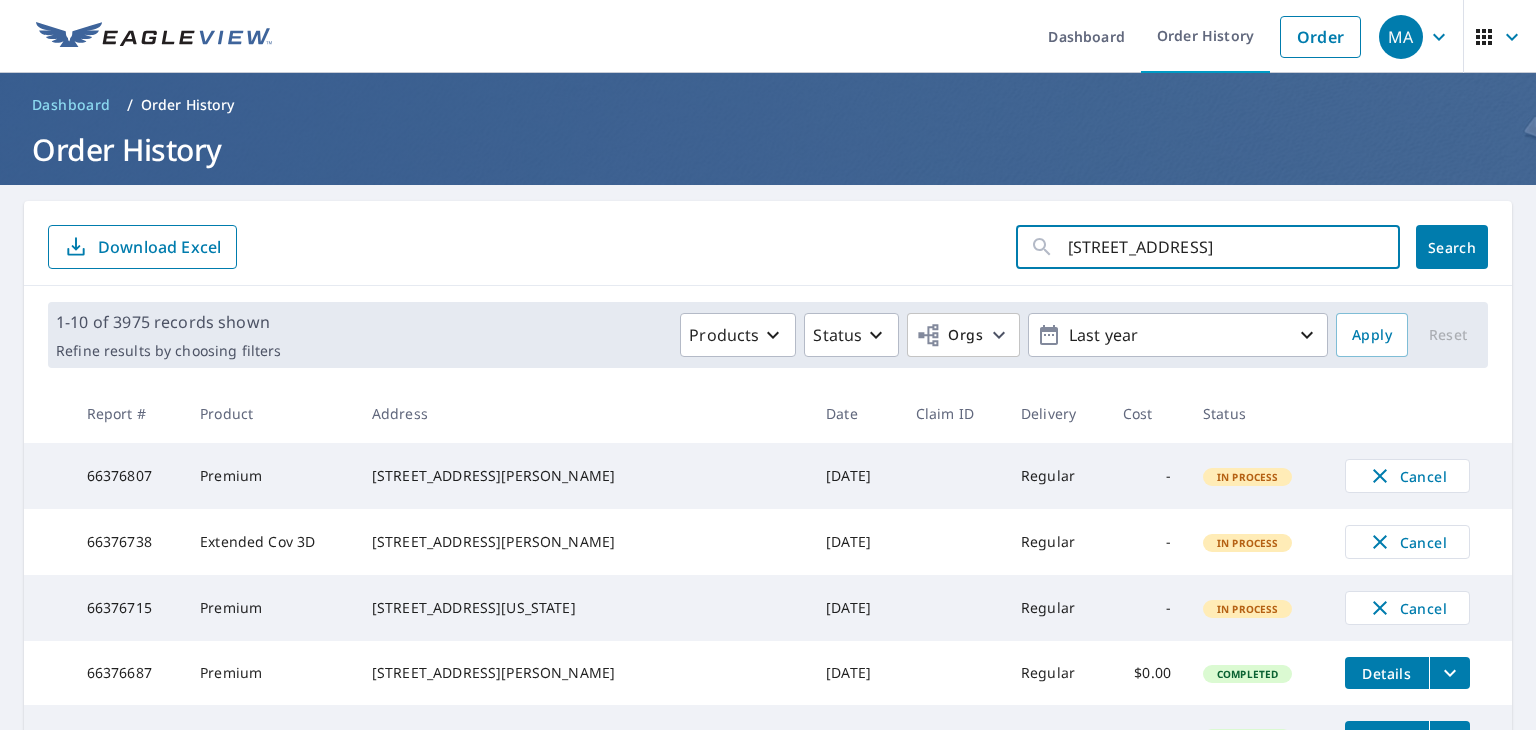 scroll, scrollTop: 0, scrollLeft: 7, axis: horizontal 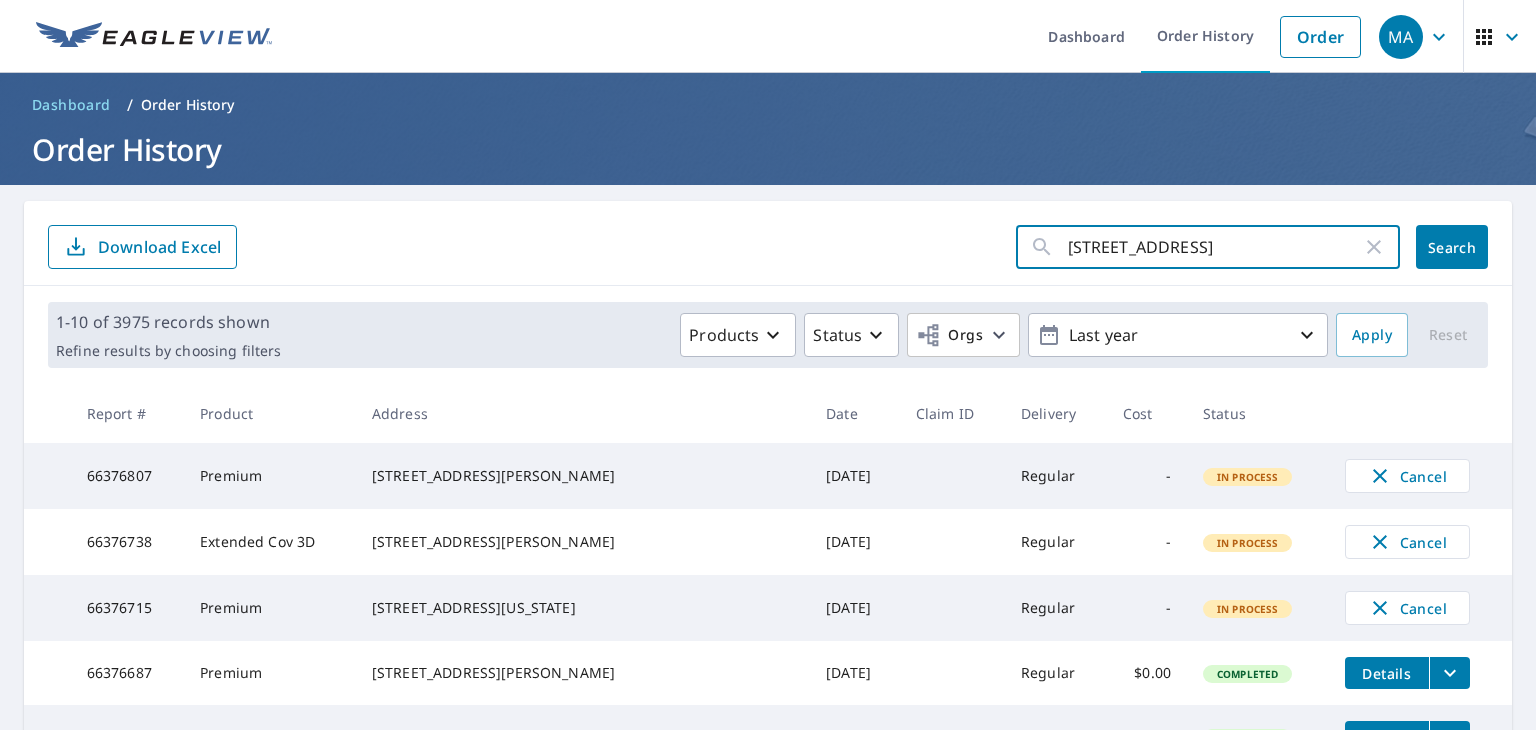 type on "1405 Old Tree Ln CHARLOTTE NC 28216" 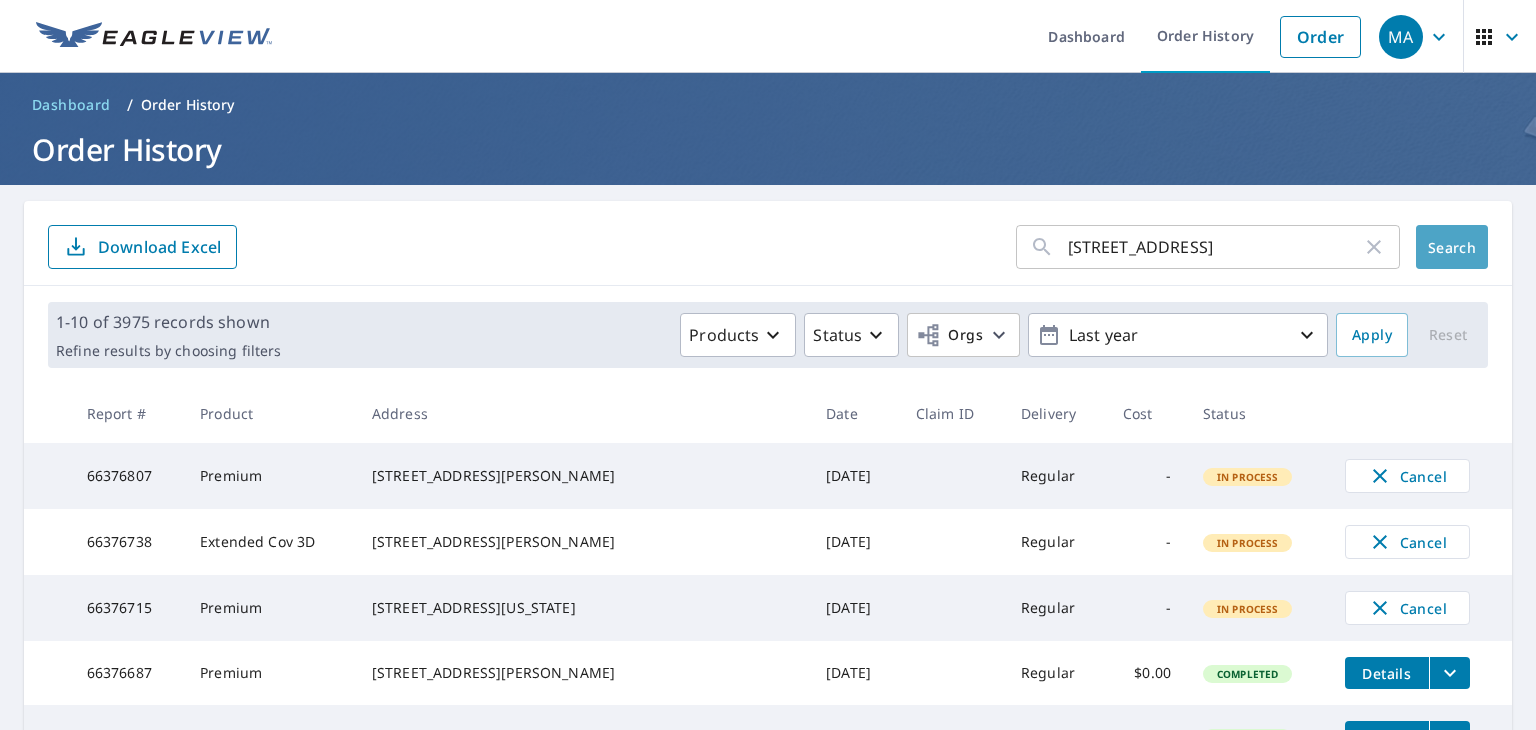 scroll, scrollTop: 0, scrollLeft: 0, axis: both 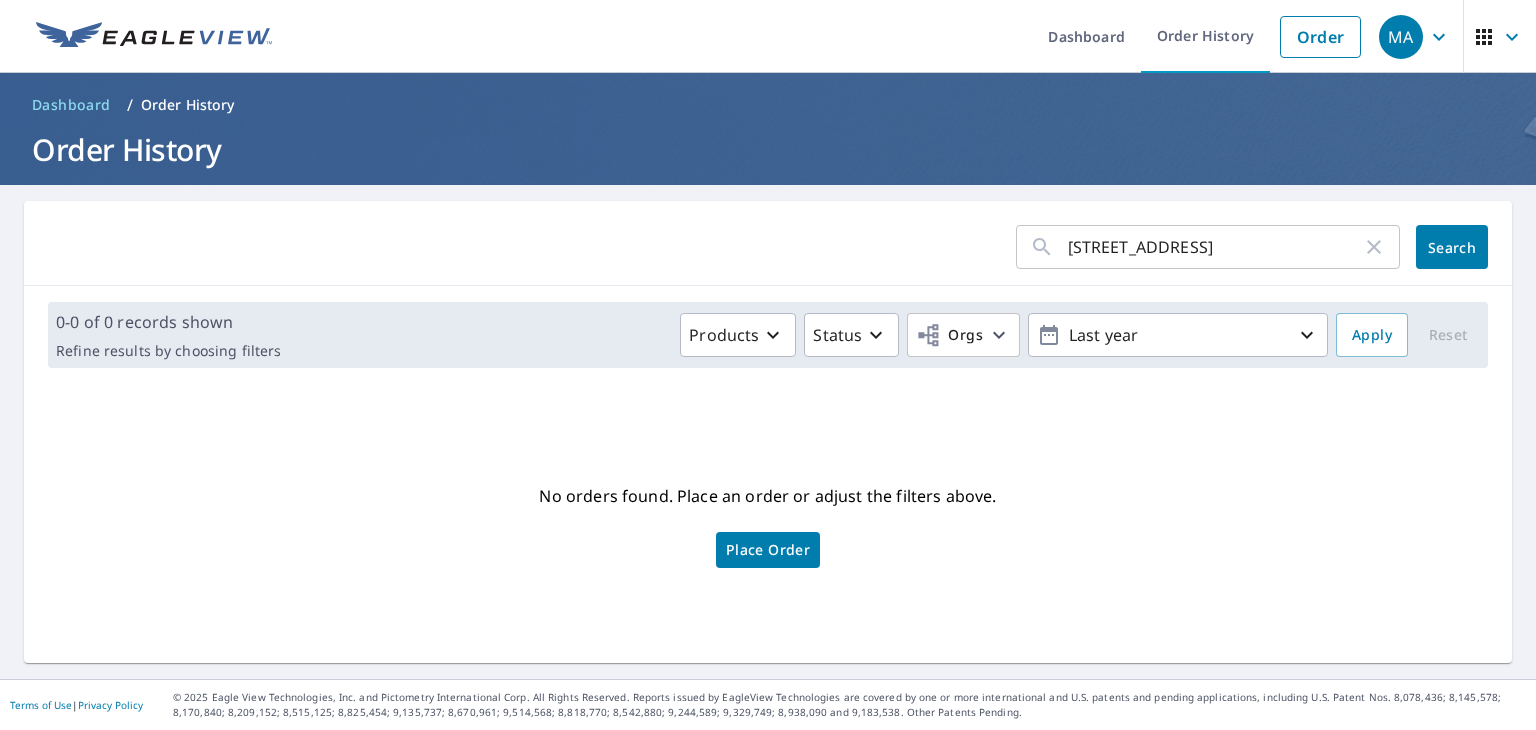 click on "Place Order" at bounding box center (768, 550) 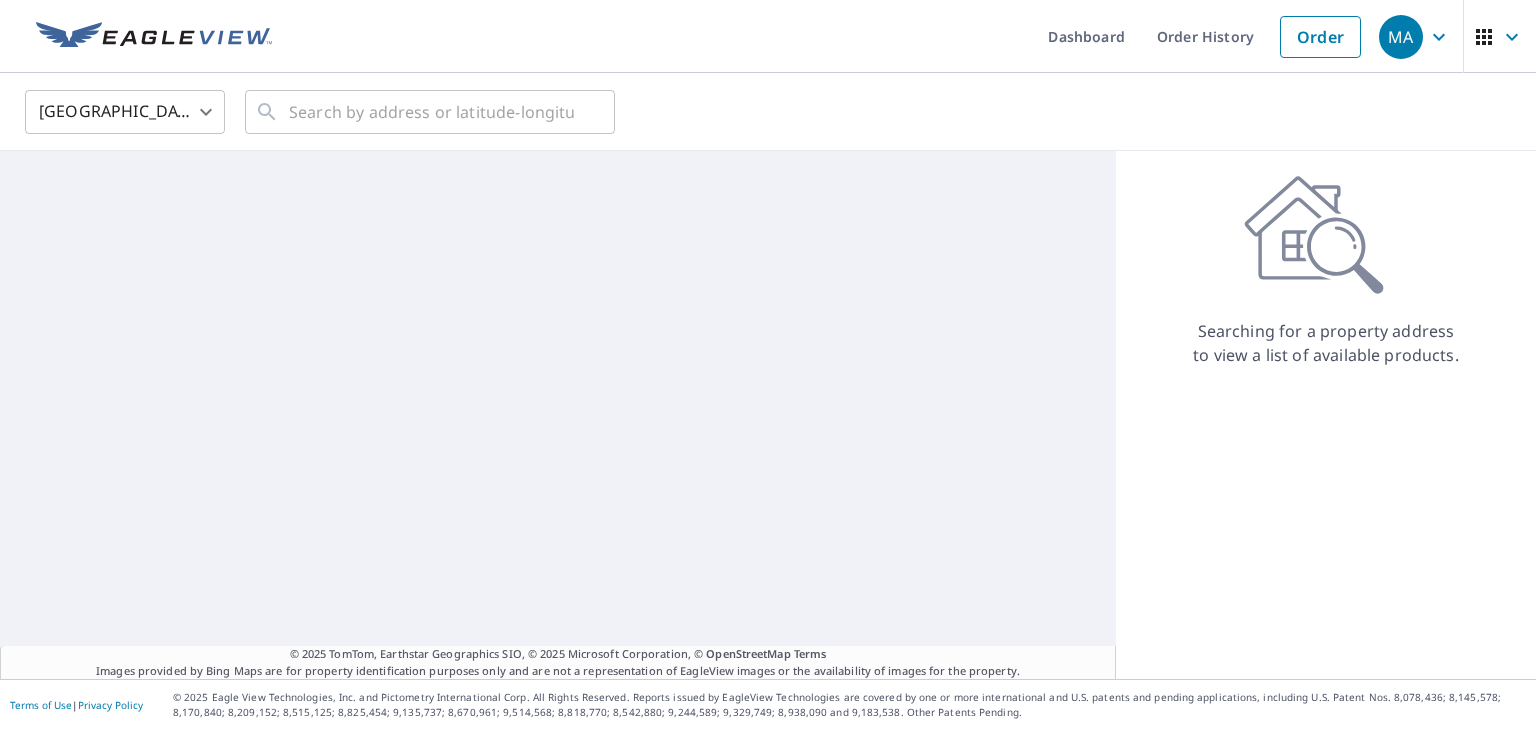 scroll, scrollTop: 0, scrollLeft: 0, axis: both 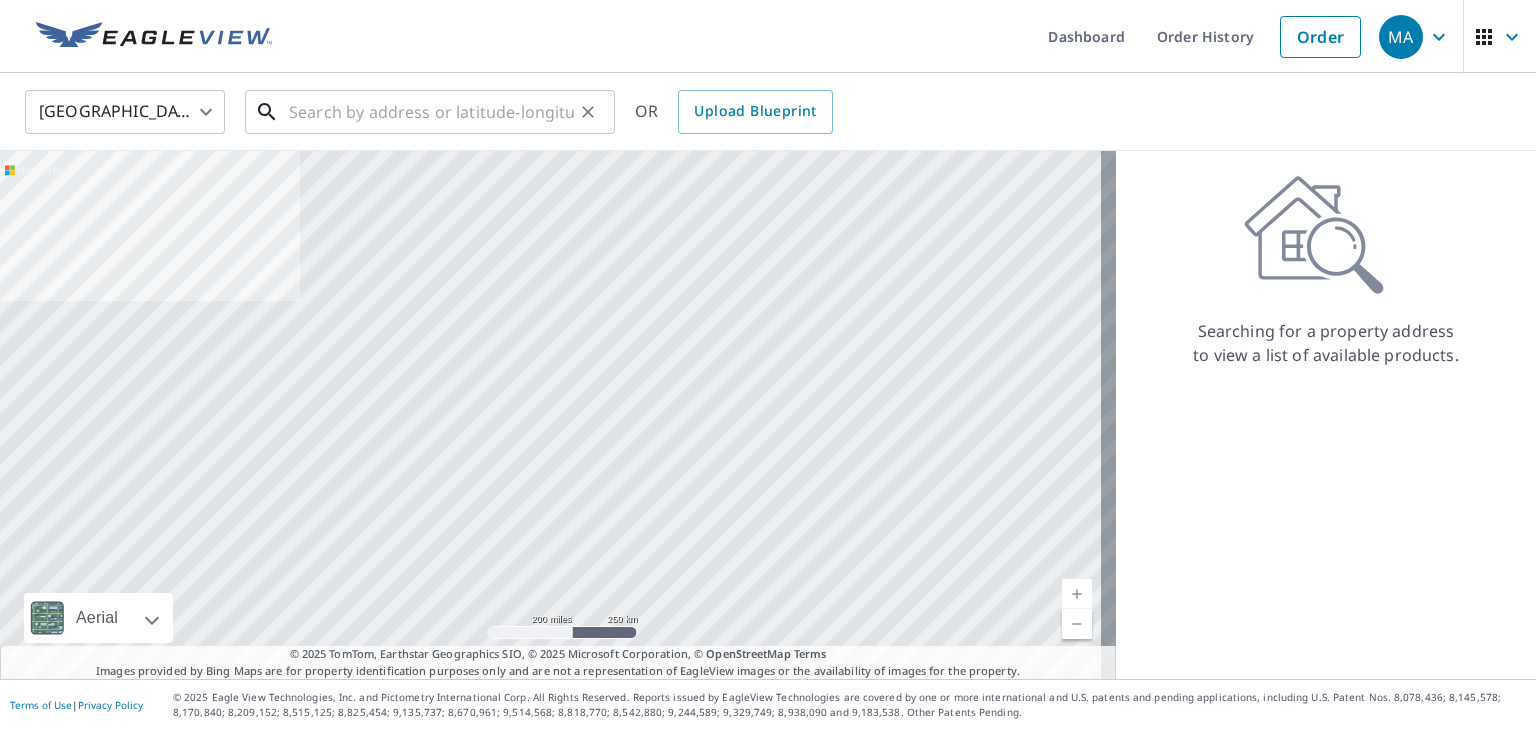 click at bounding box center [431, 112] 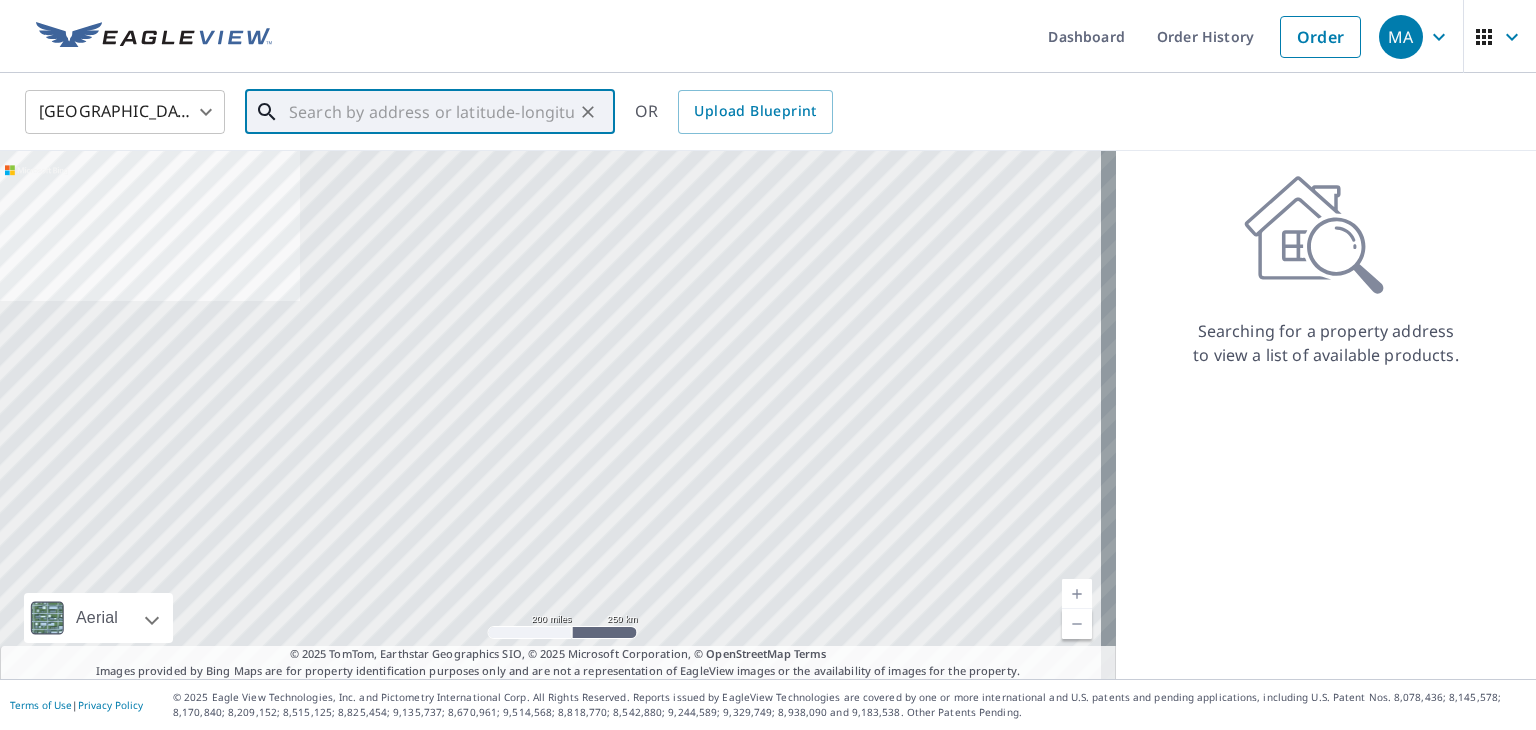 paste on "1405 Old Tree Ln CHARLOTTE NC 28216" 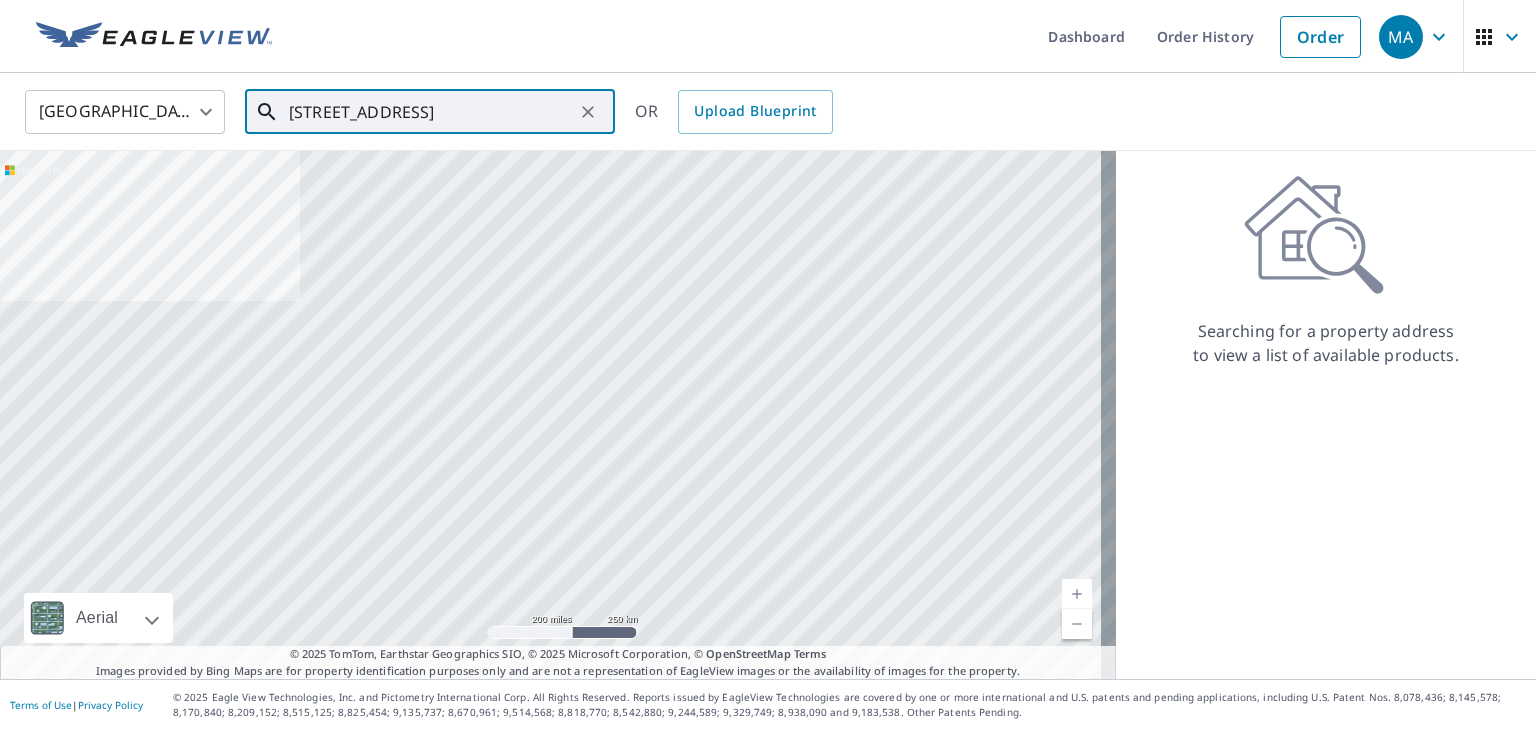 scroll, scrollTop: 0, scrollLeft: 16, axis: horizontal 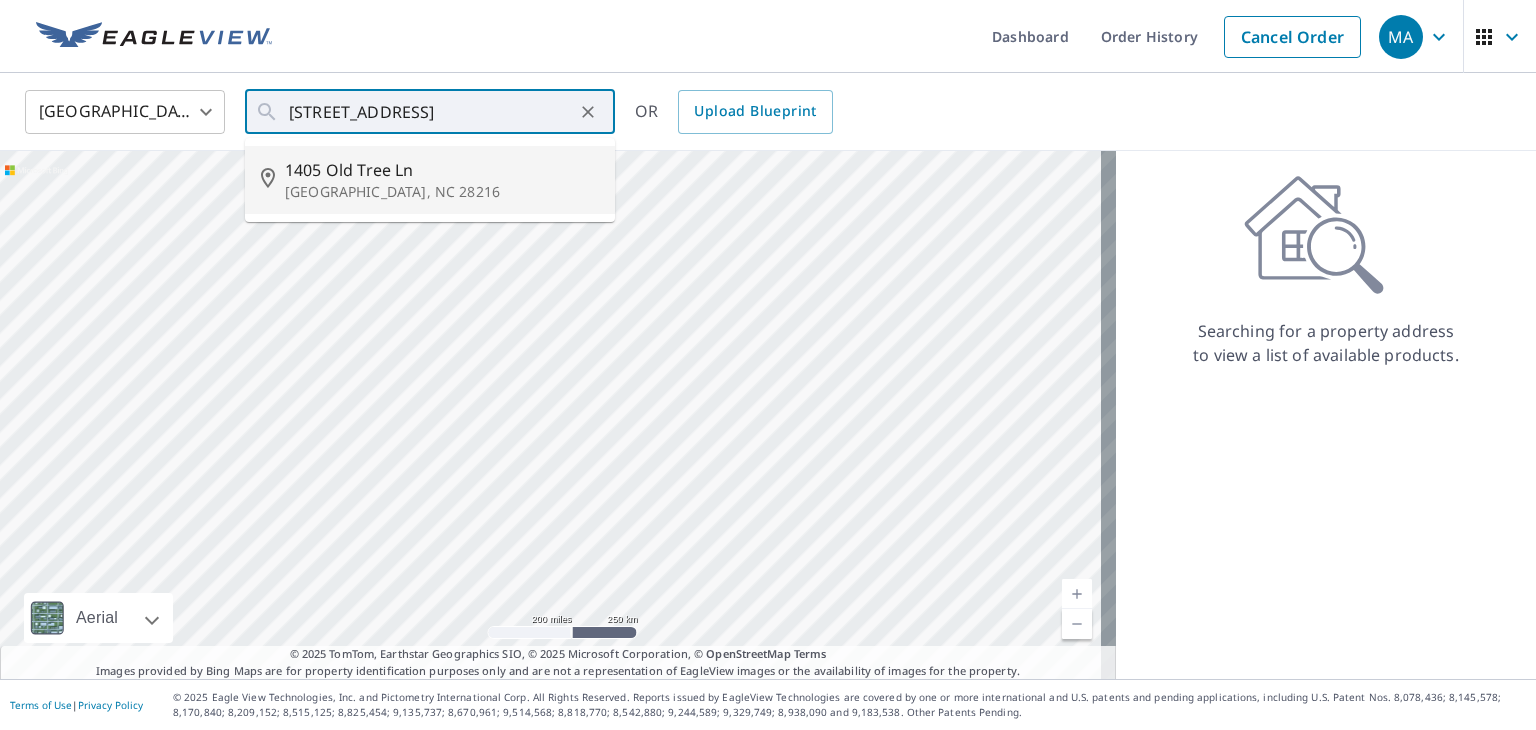 type on "1405 Old Tree Ln Charlotte, NC 28216" 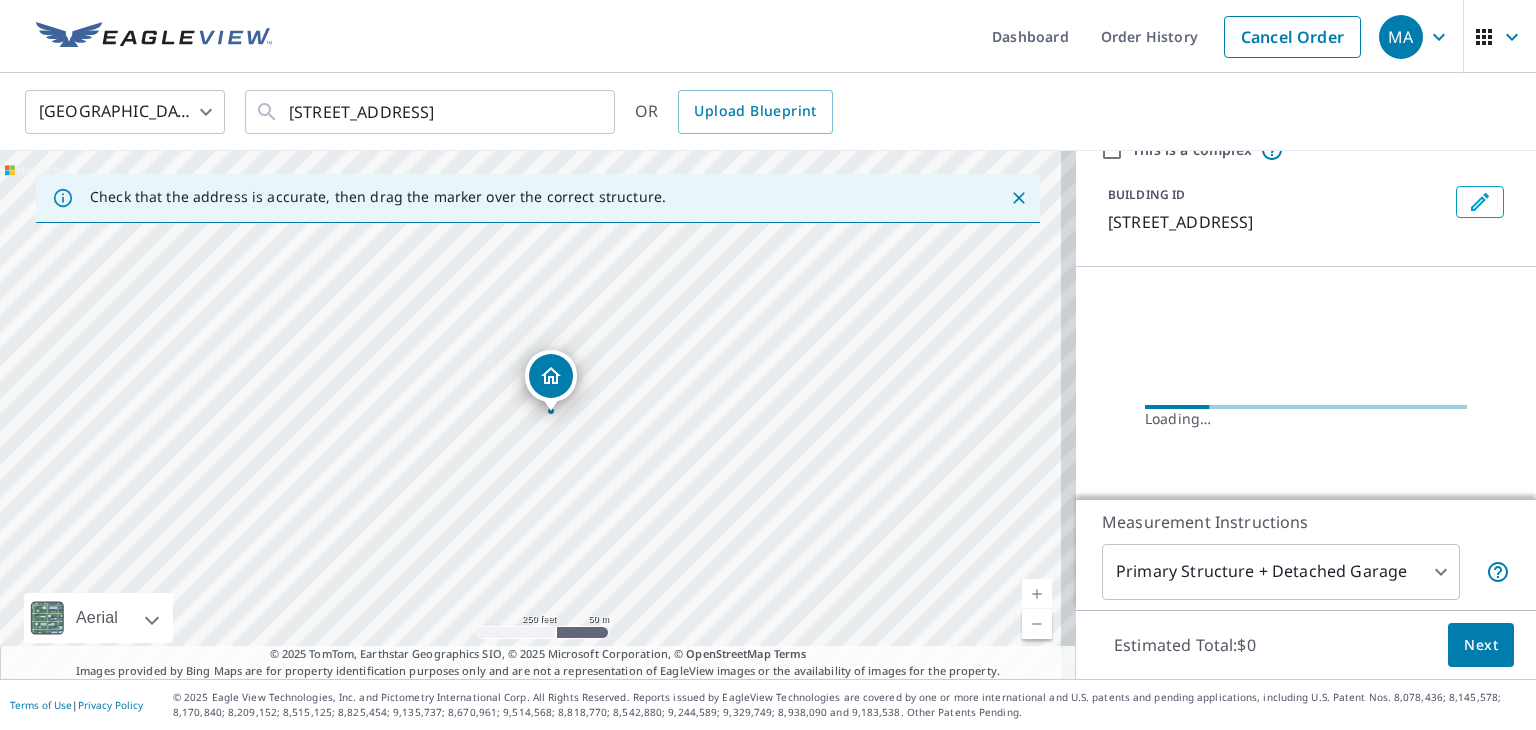 scroll, scrollTop: 159, scrollLeft: 0, axis: vertical 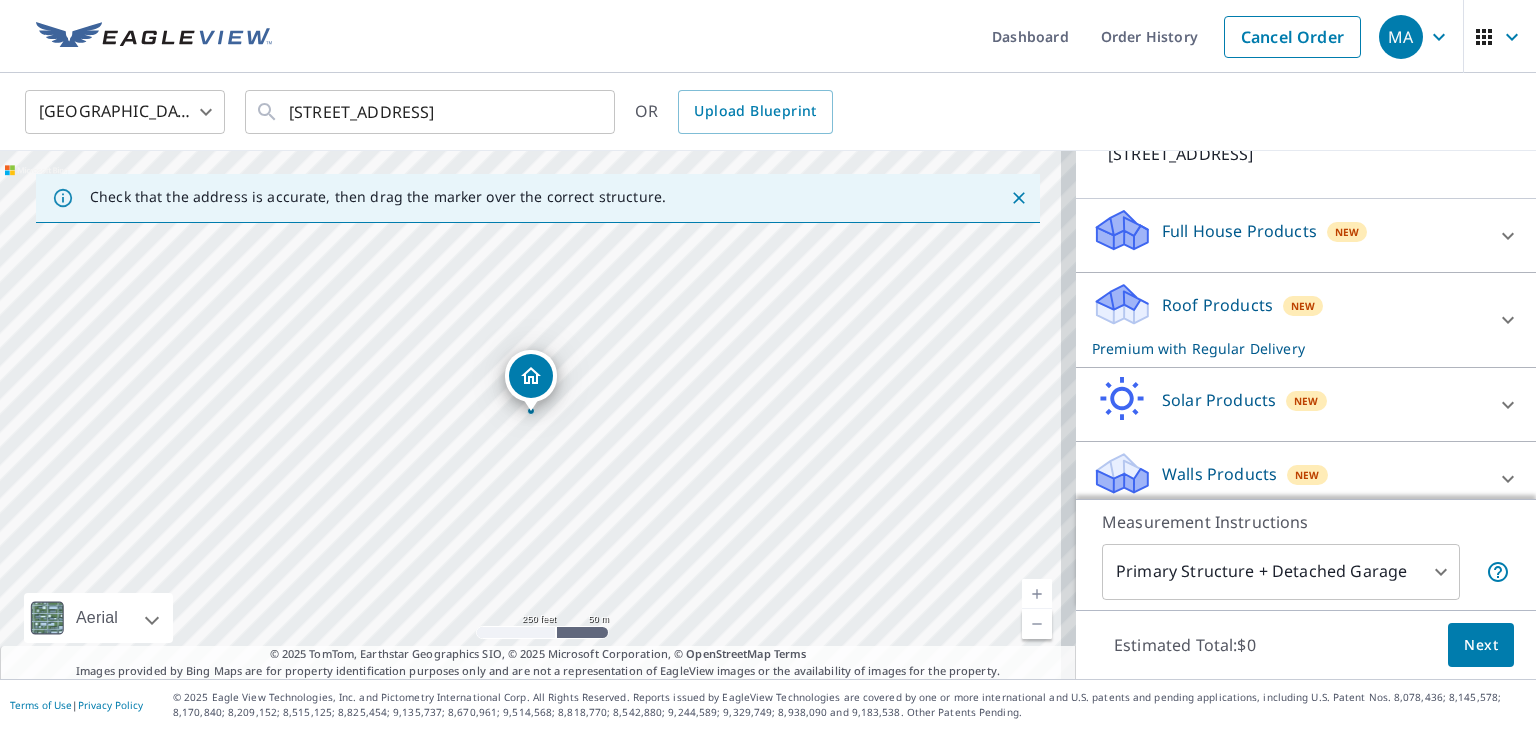 click on "Estimated Total:  $0" at bounding box center [1185, 645] 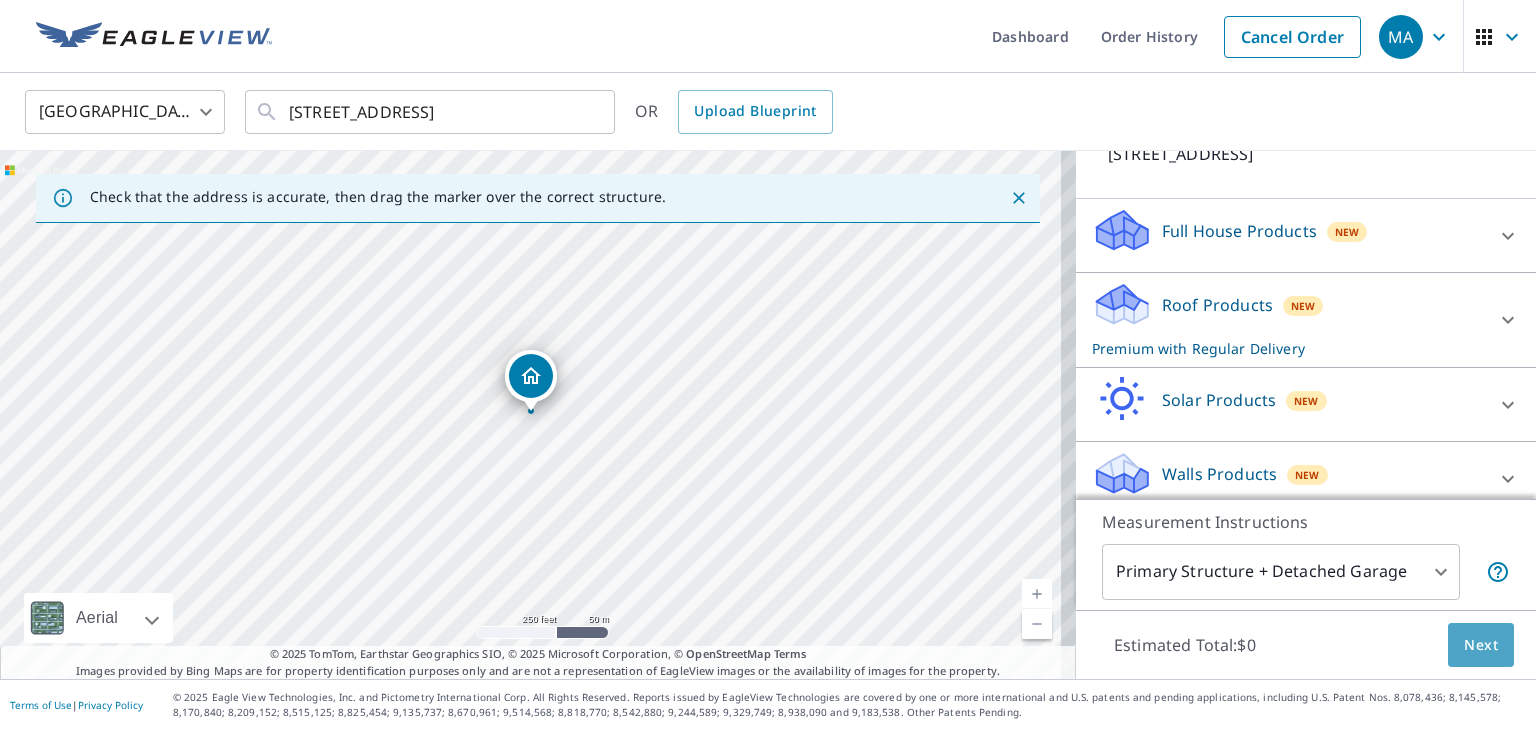 click on "Next" at bounding box center (1481, 645) 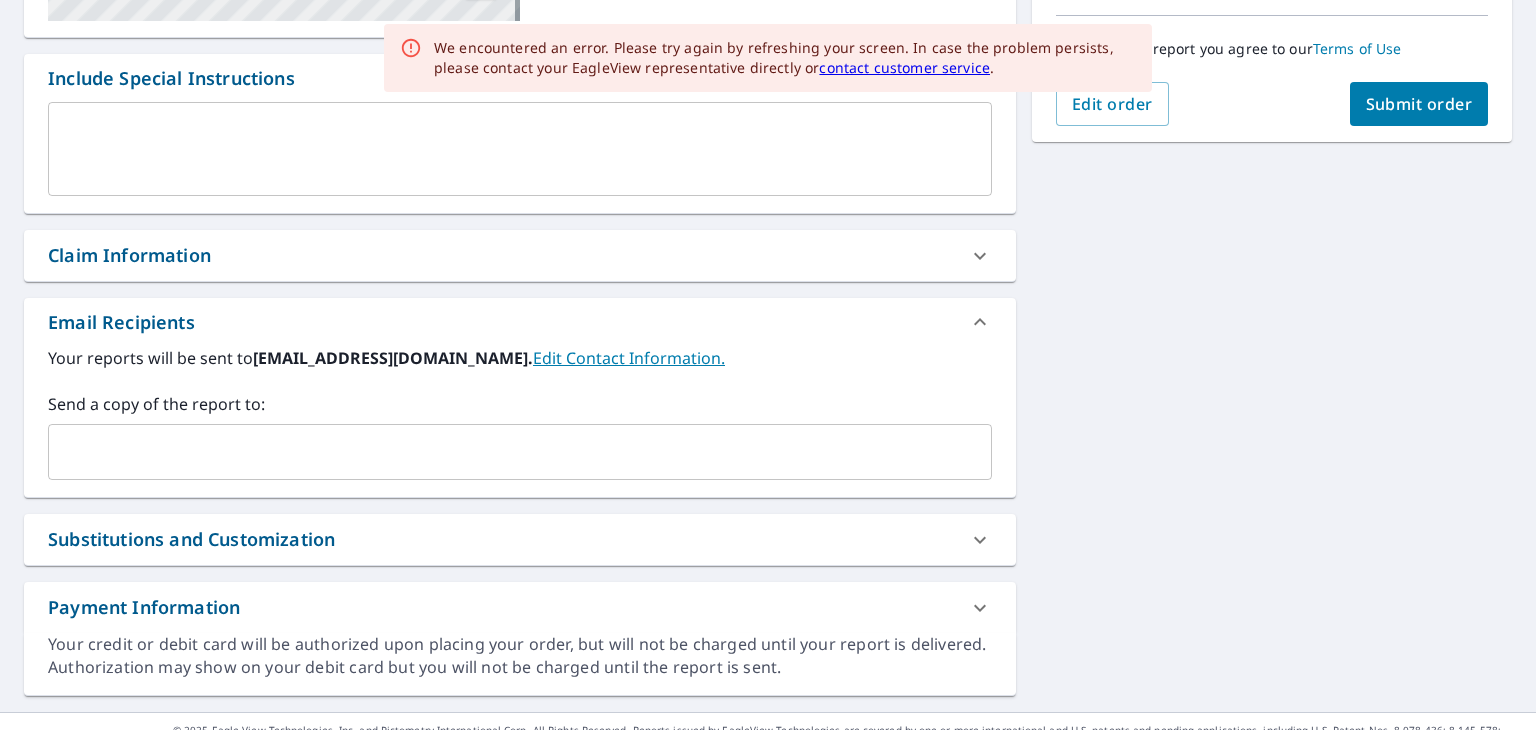 scroll, scrollTop: 500, scrollLeft: 0, axis: vertical 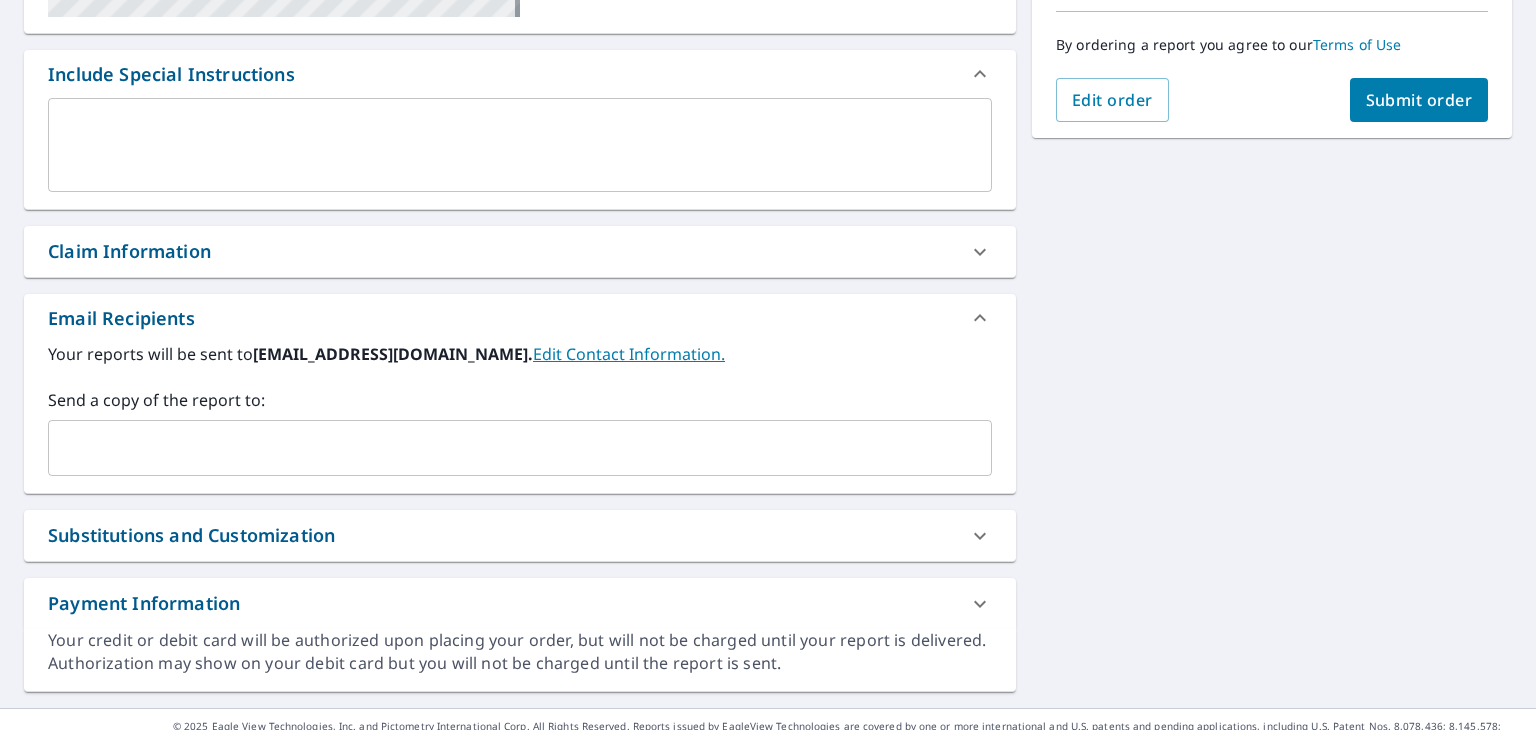 click at bounding box center (505, 448) 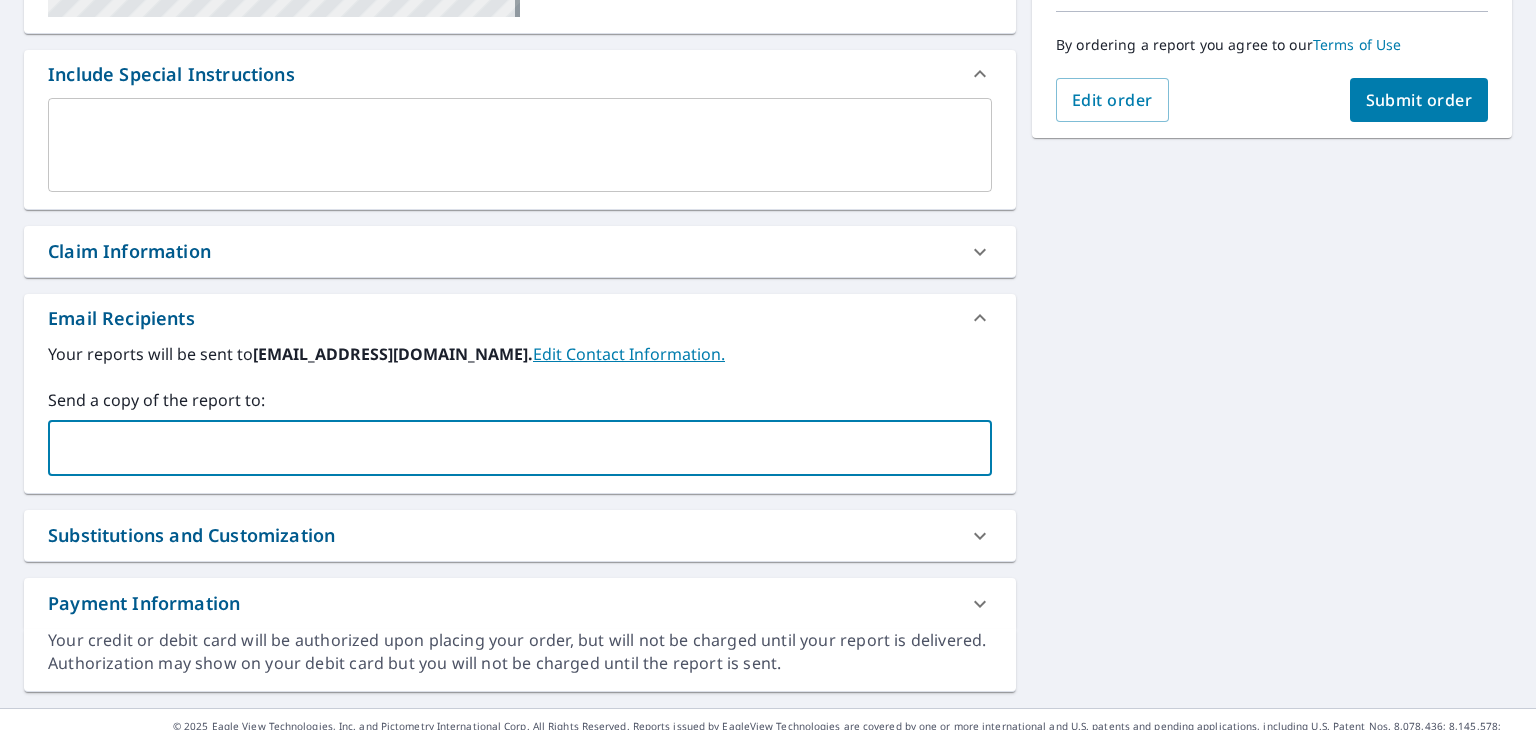 paste on "kshenk@homegeniusexteriors.com" 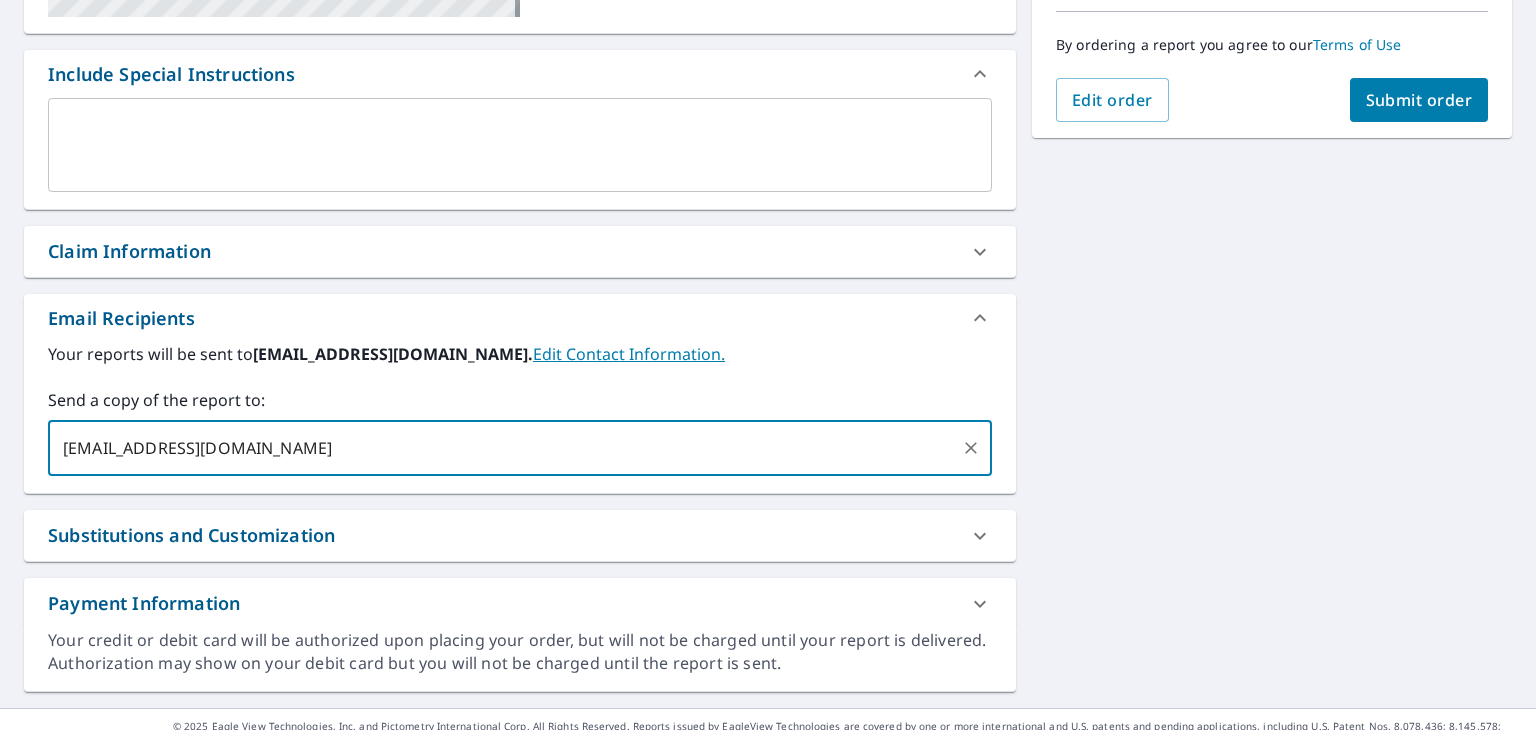 type 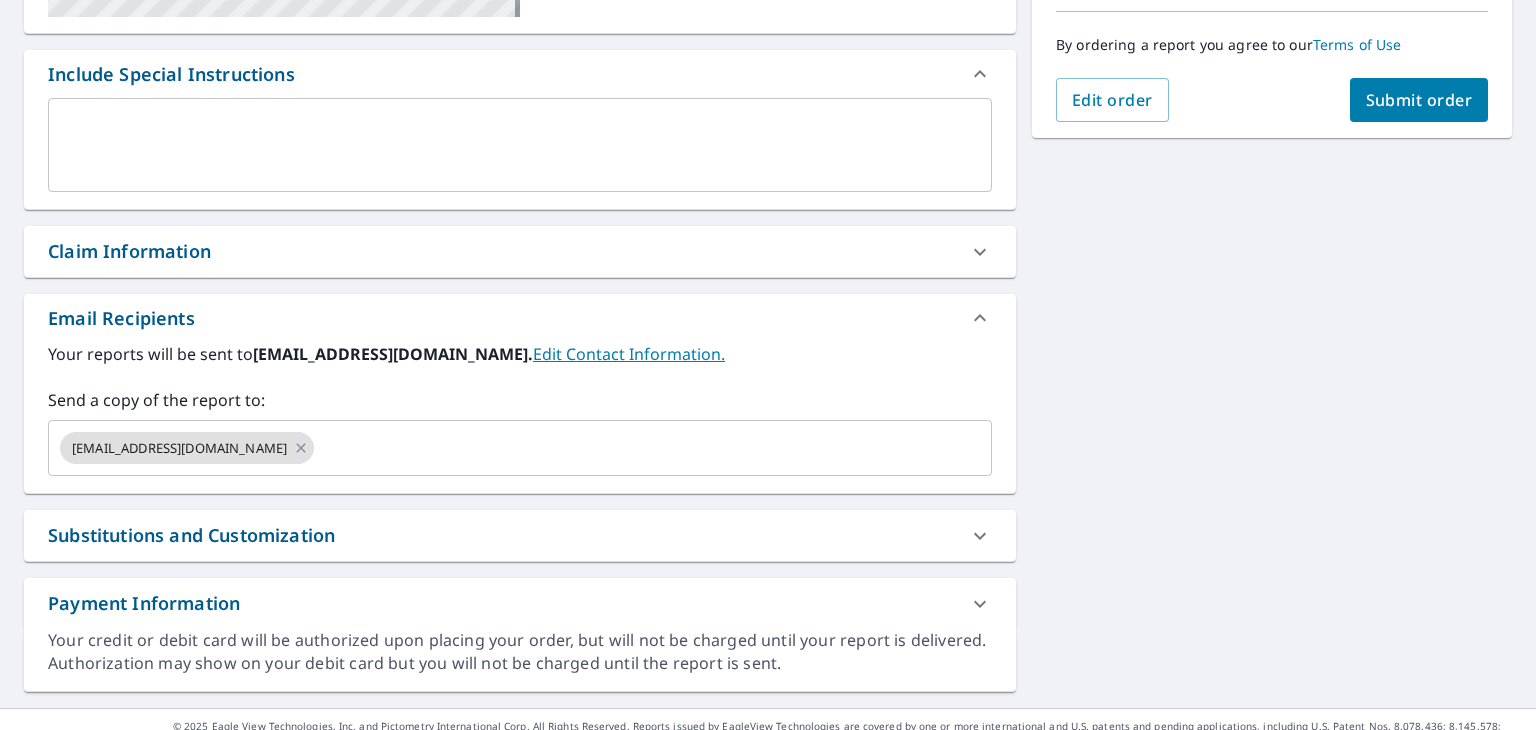 click on "Send a copy of the report to: kshenk@homegeniusexteriors.com ​" at bounding box center [520, 432] 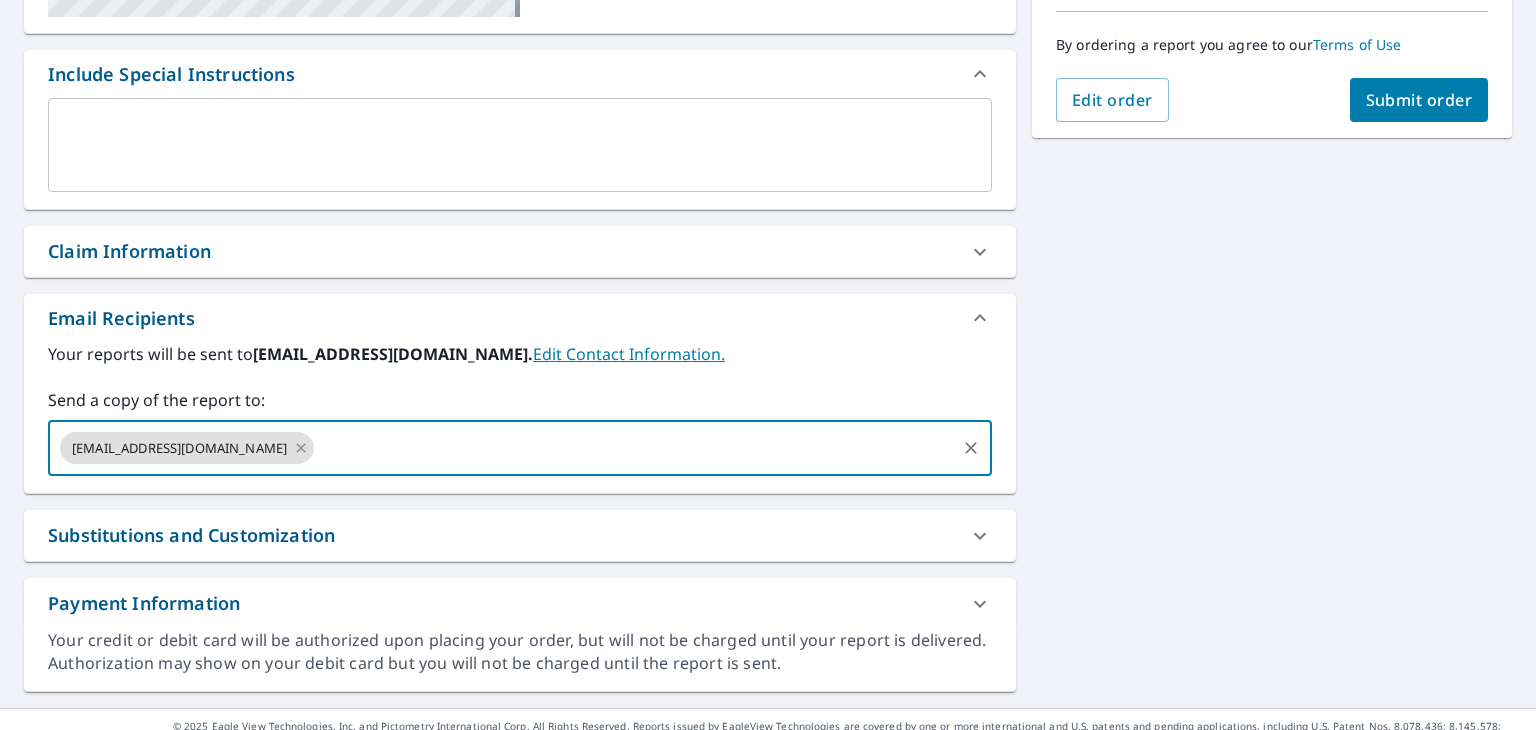 click at bounding box center (635, 448) 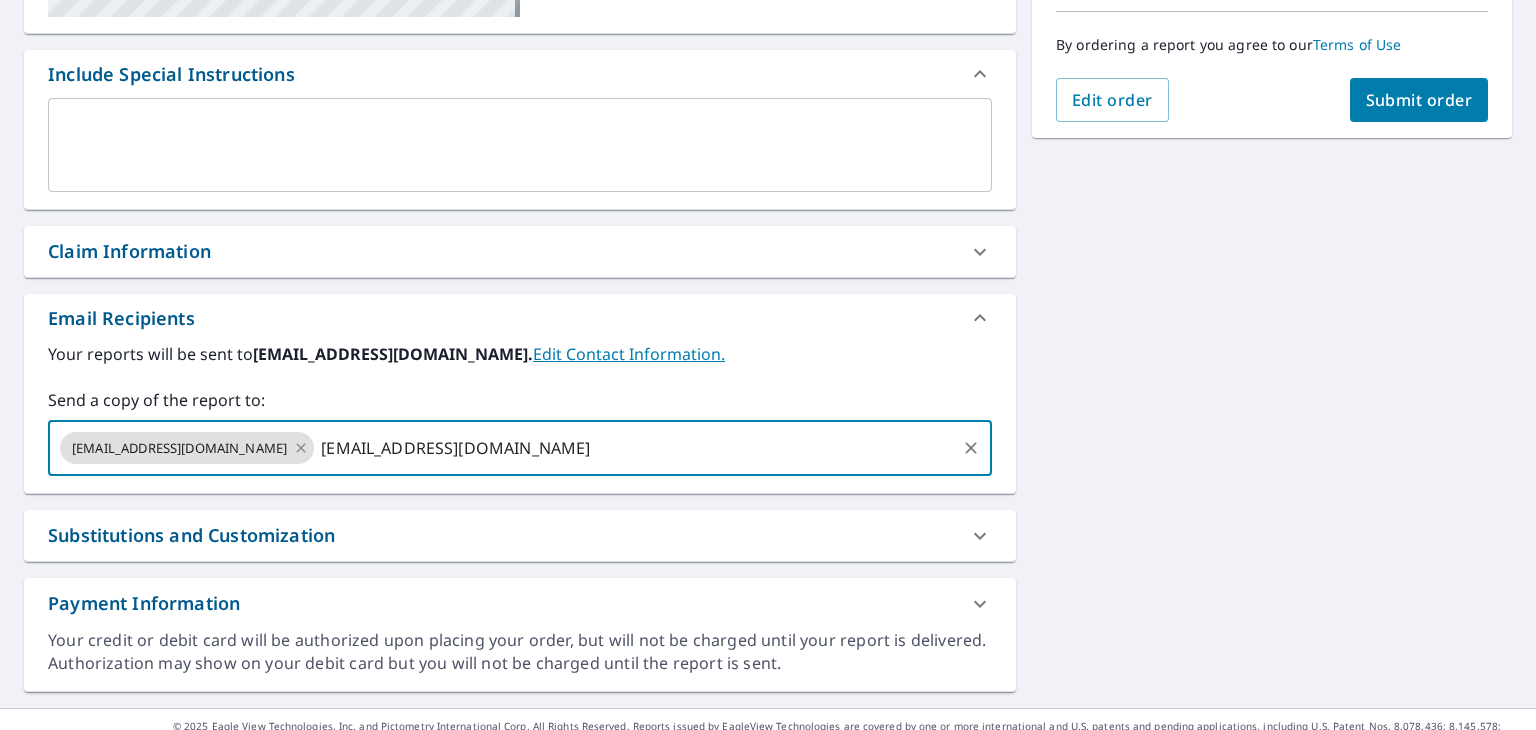 type 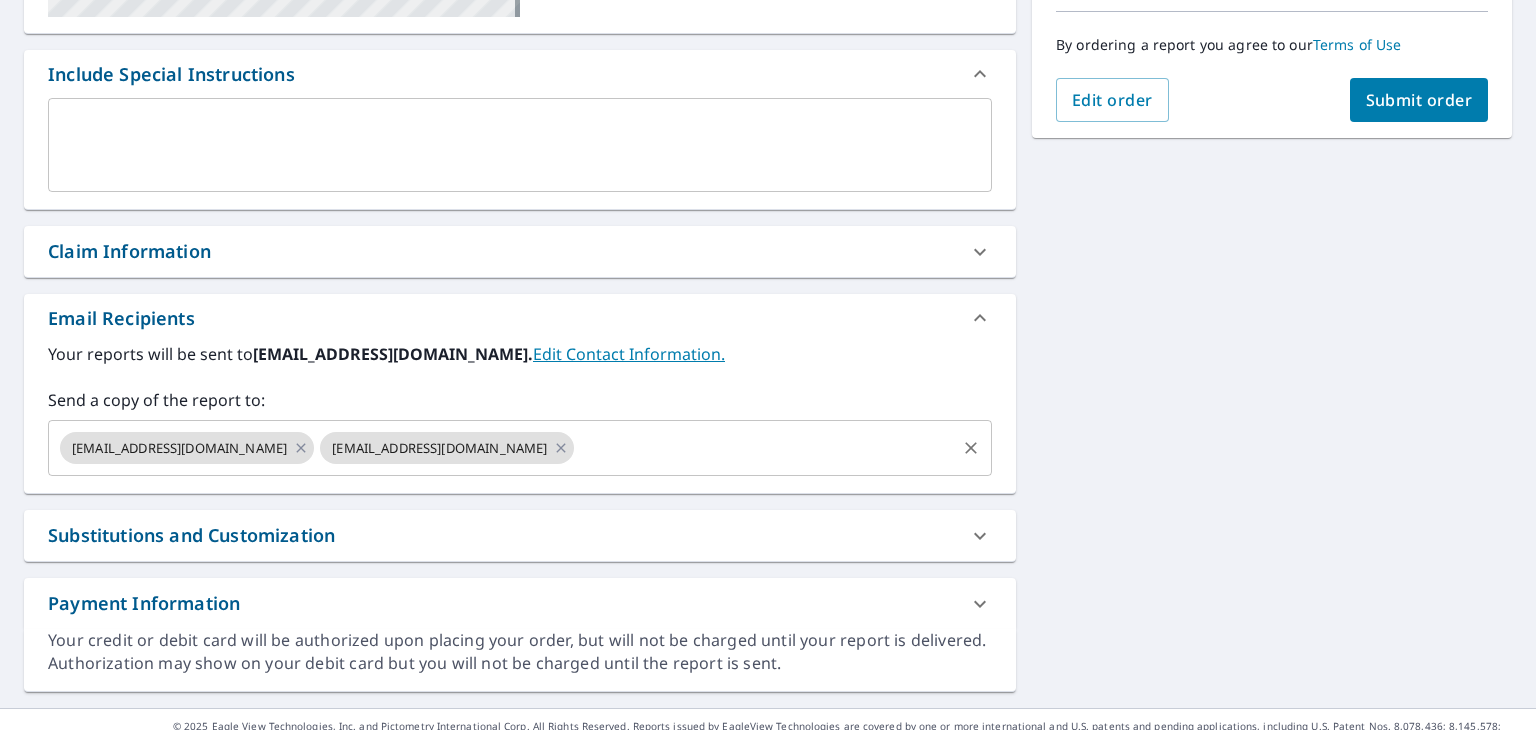 click at bounding box center [765, 448] 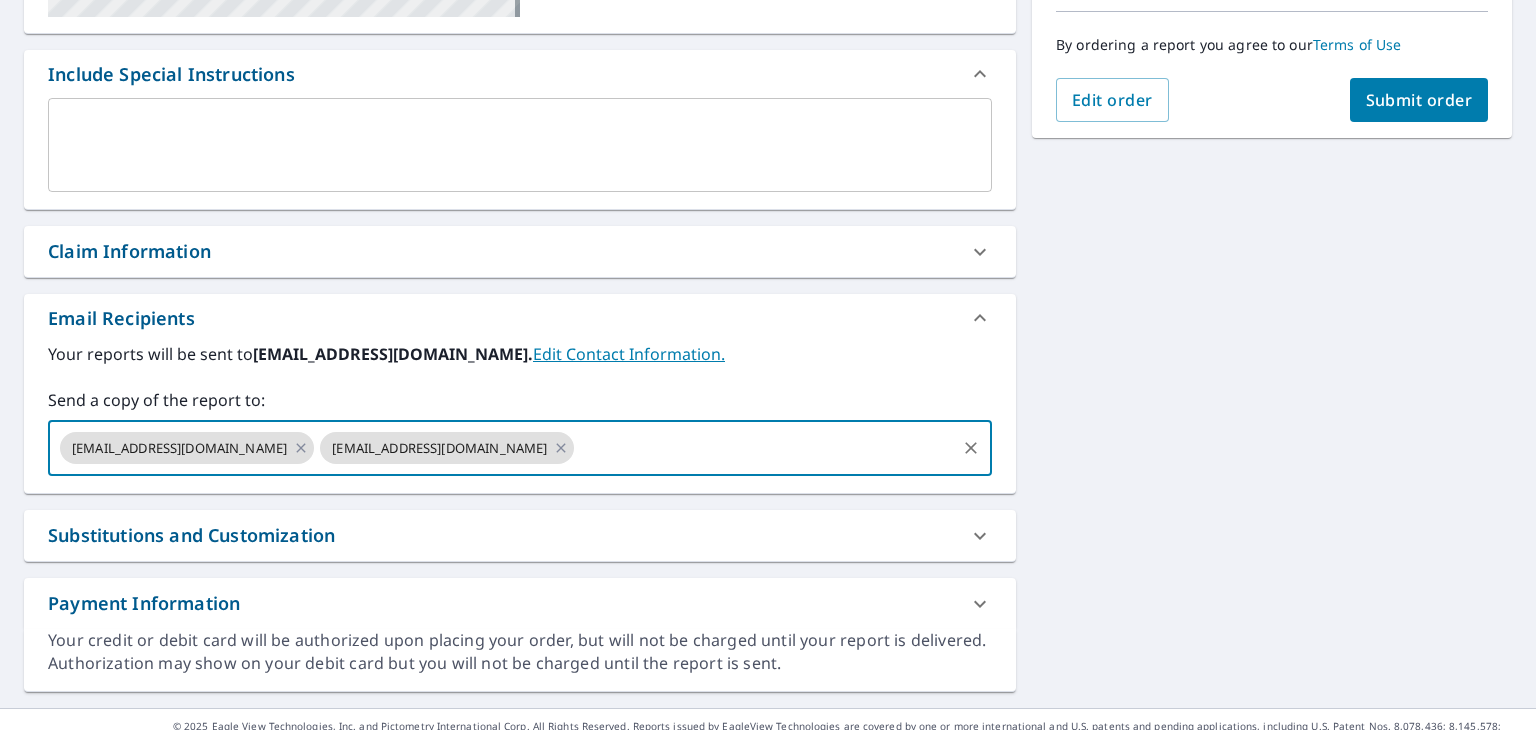 paste on "larboleda@homegeniusexteriors.com" 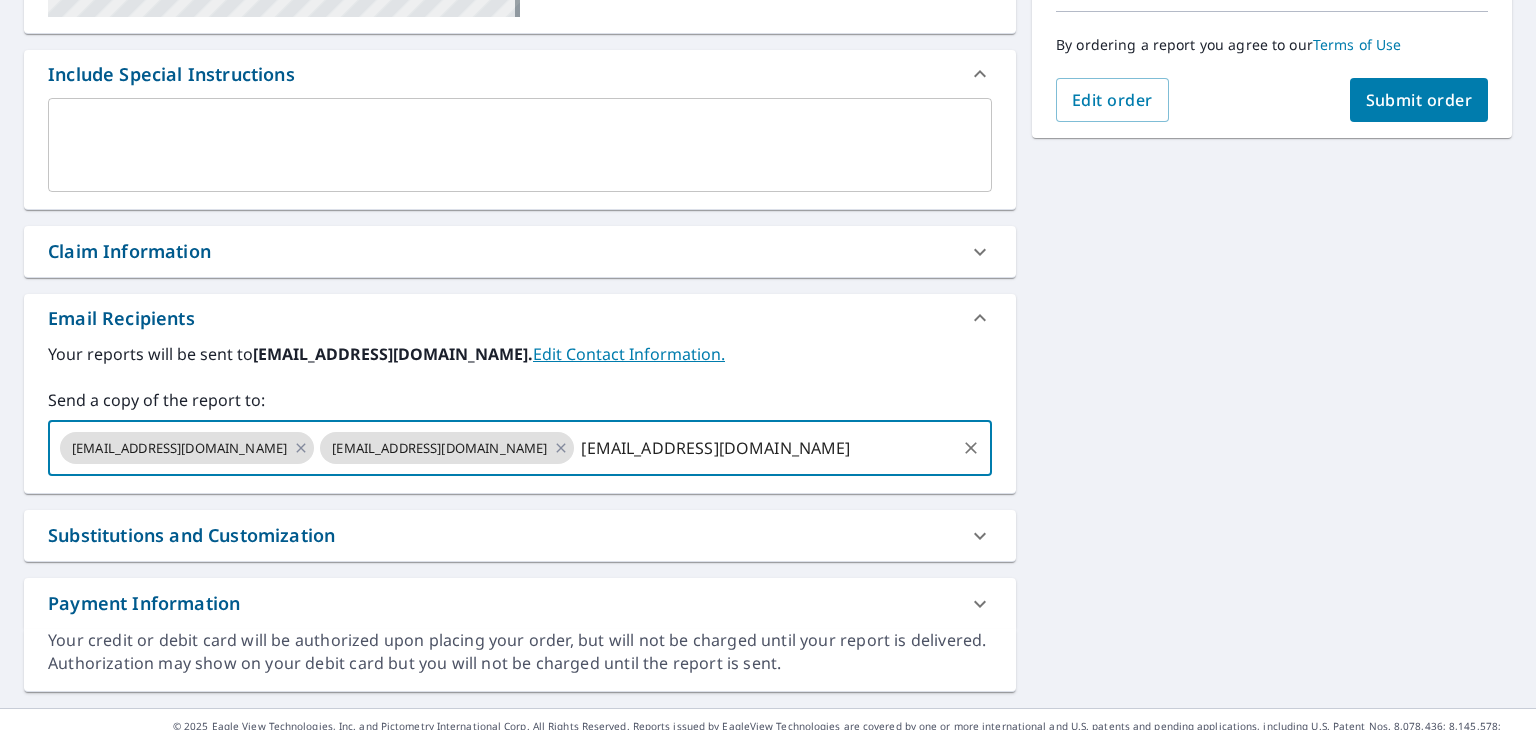 type 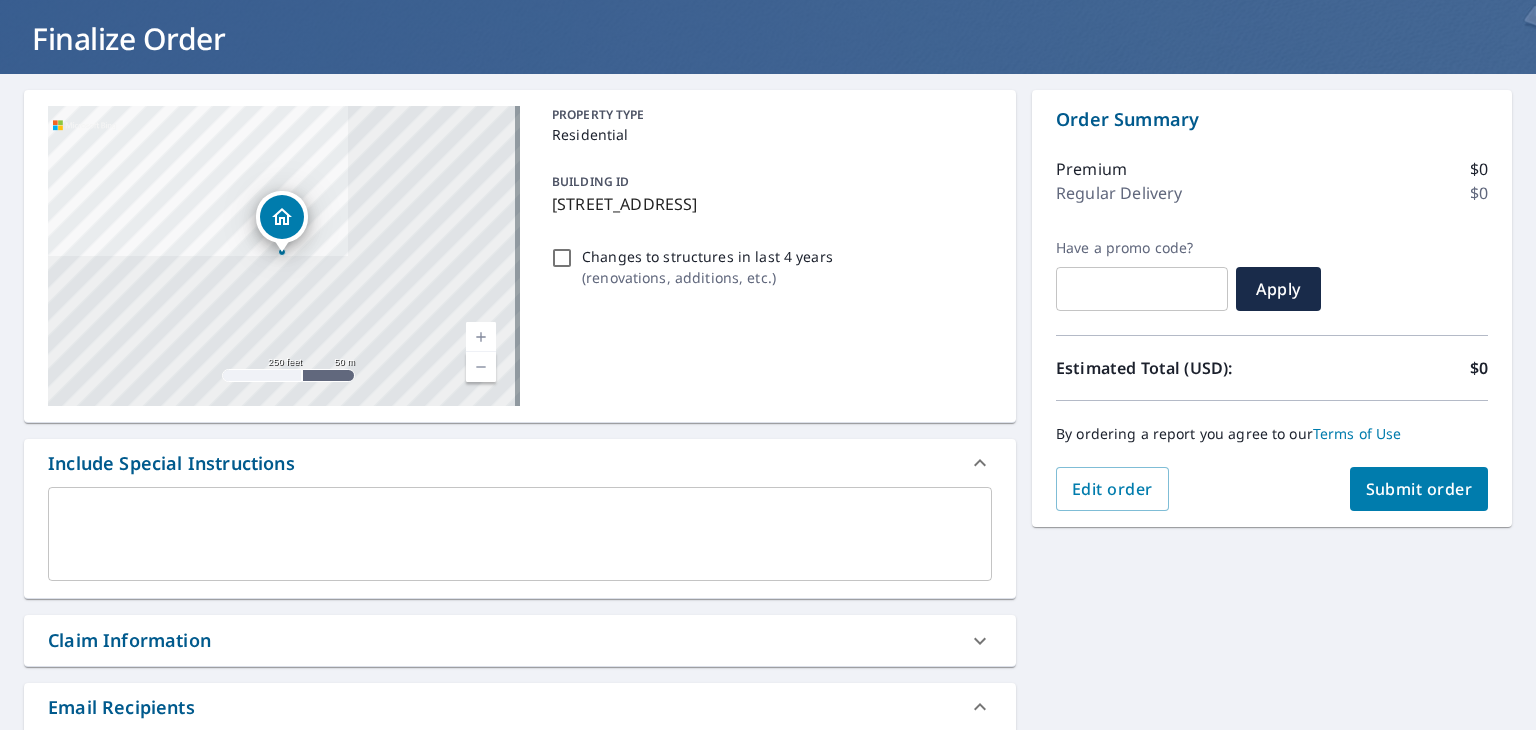 scroll, scrollTop: 100, scrollLeft: 0, axis: vertical 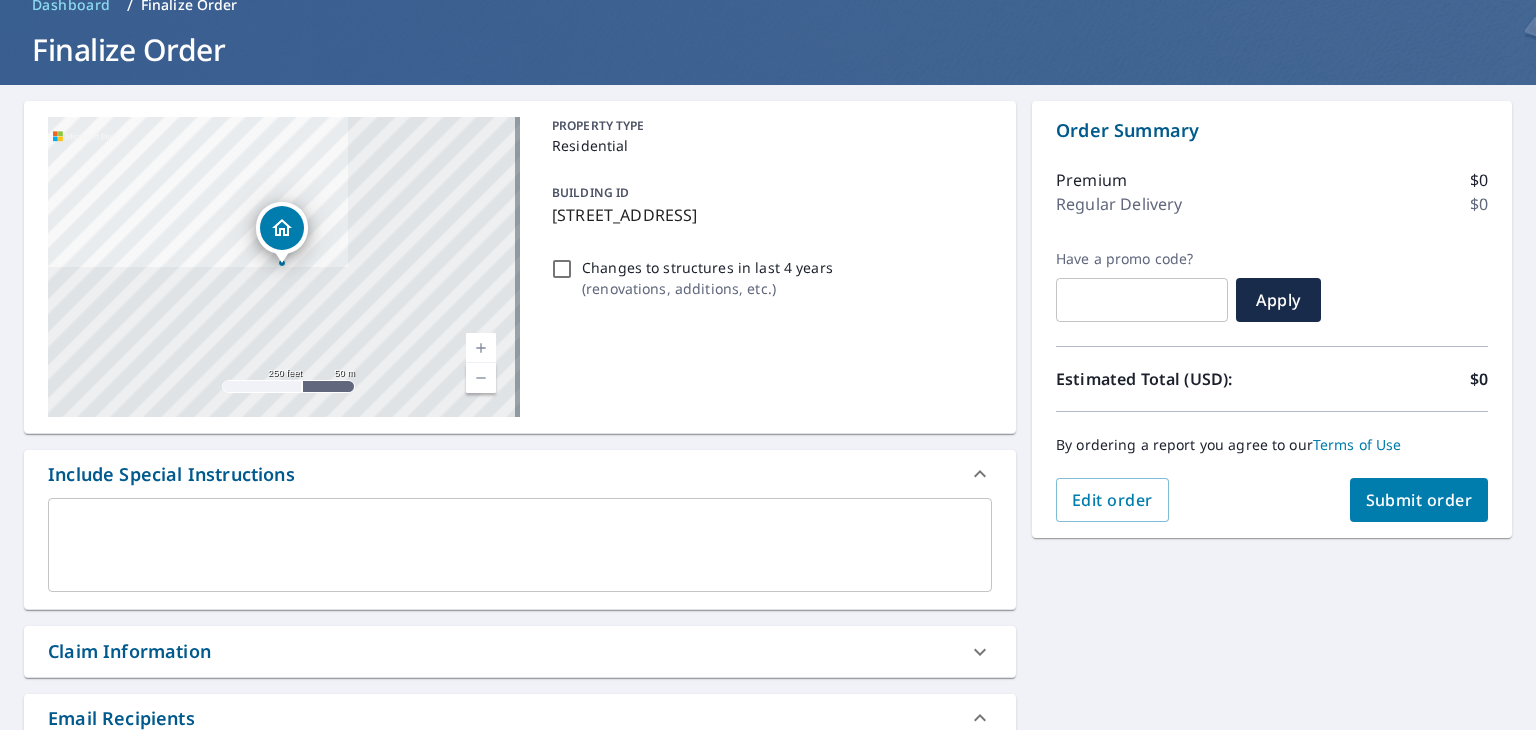 click on "Submit order" at bounding box center (1419, 500) 